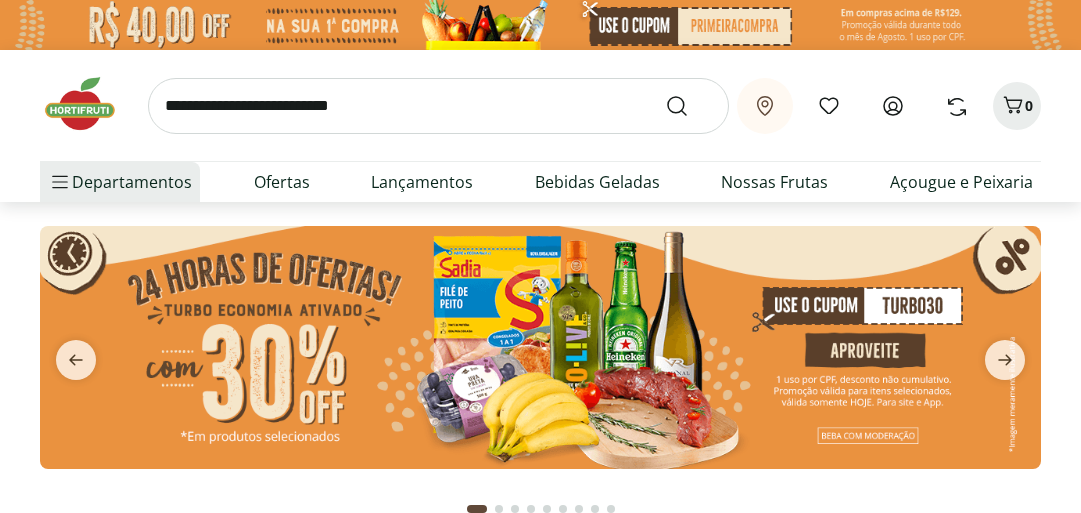 scroll, scrollTop: 0, scrollLeft: 0, axis: both 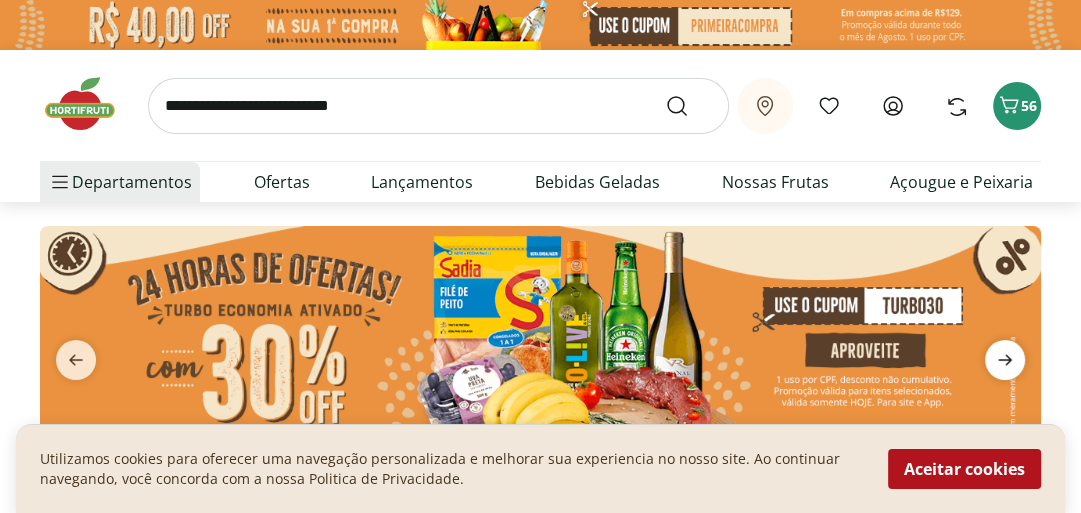click 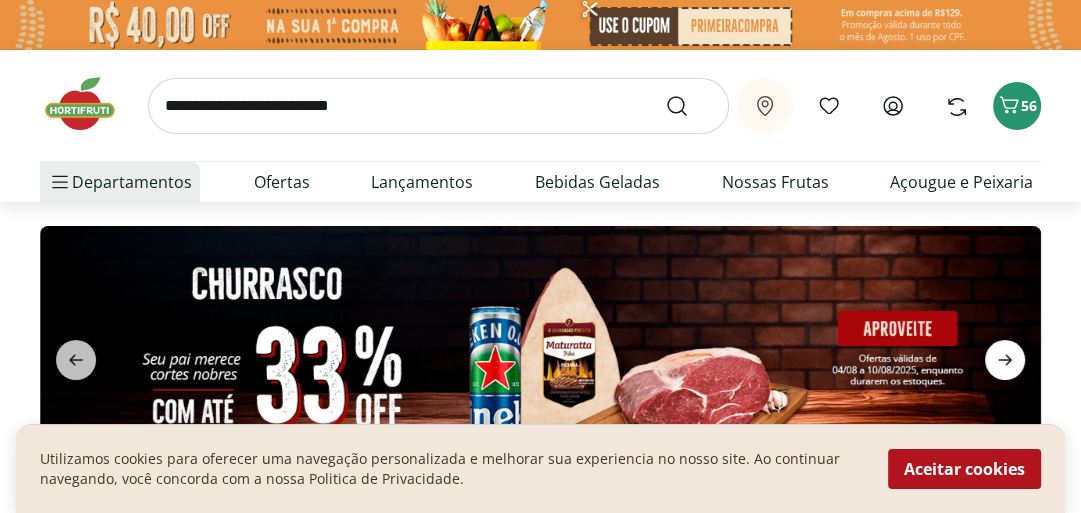 click 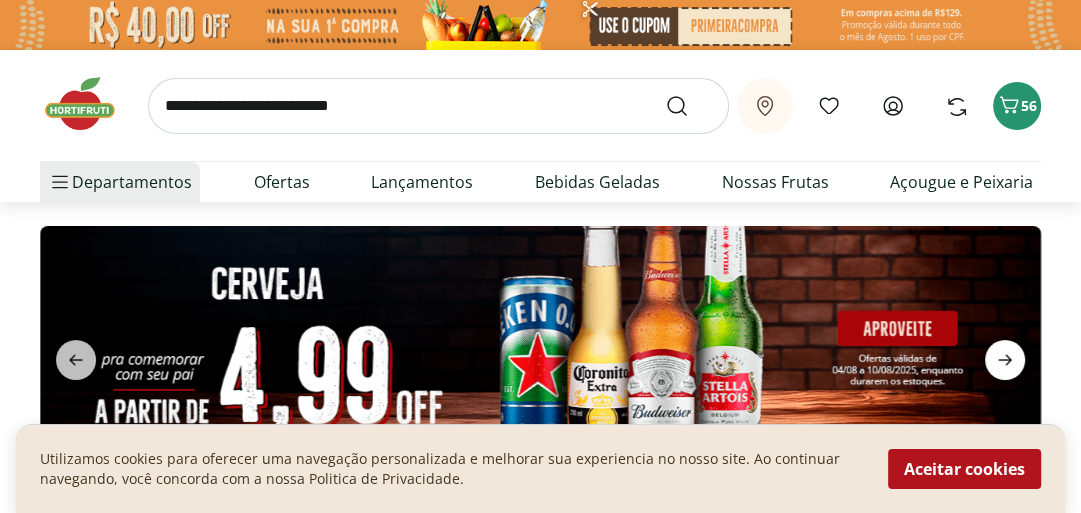 click 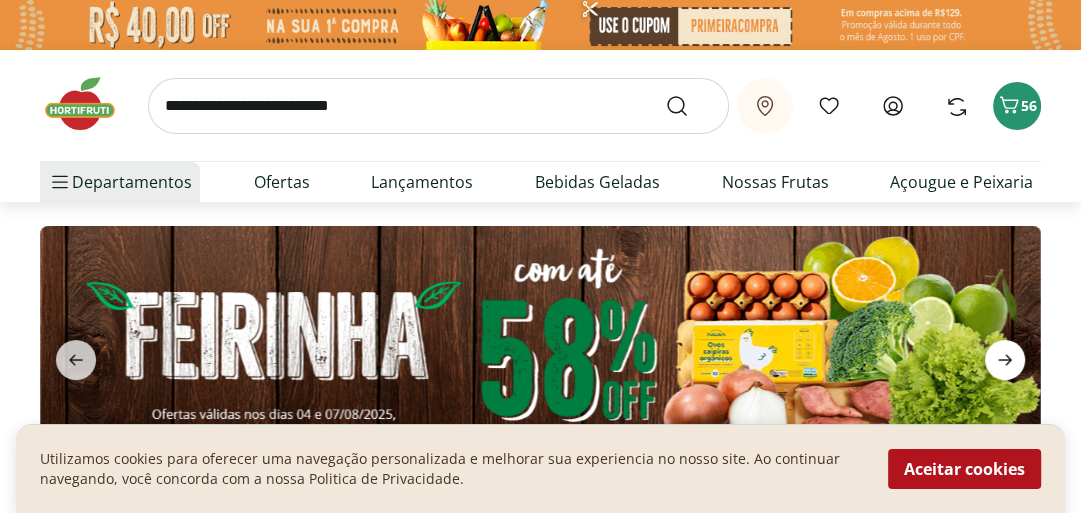 click 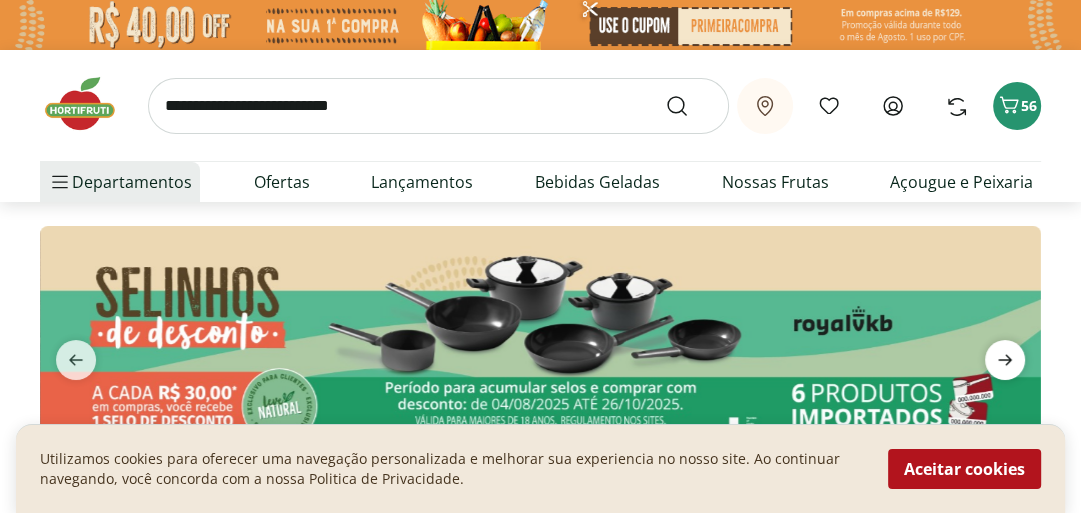click 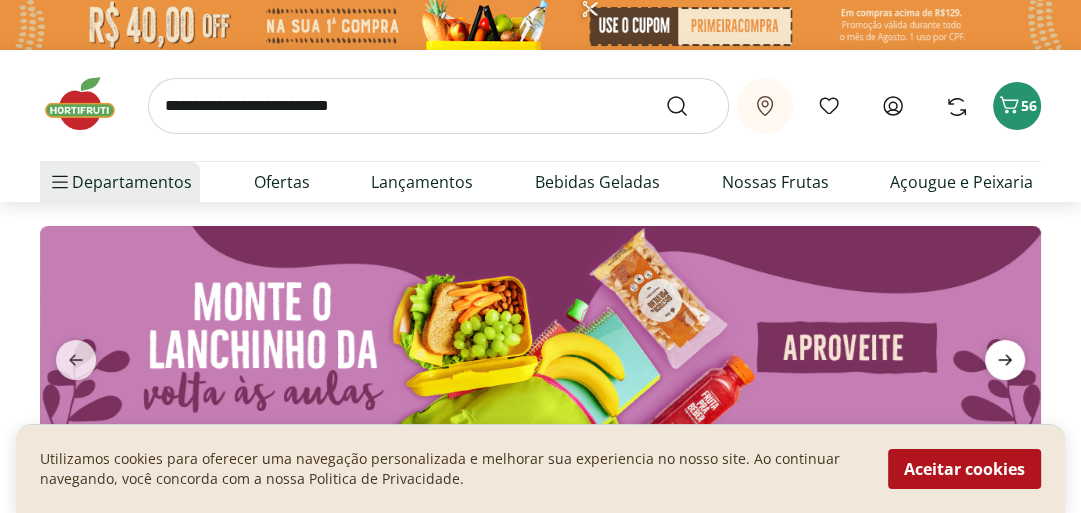 click 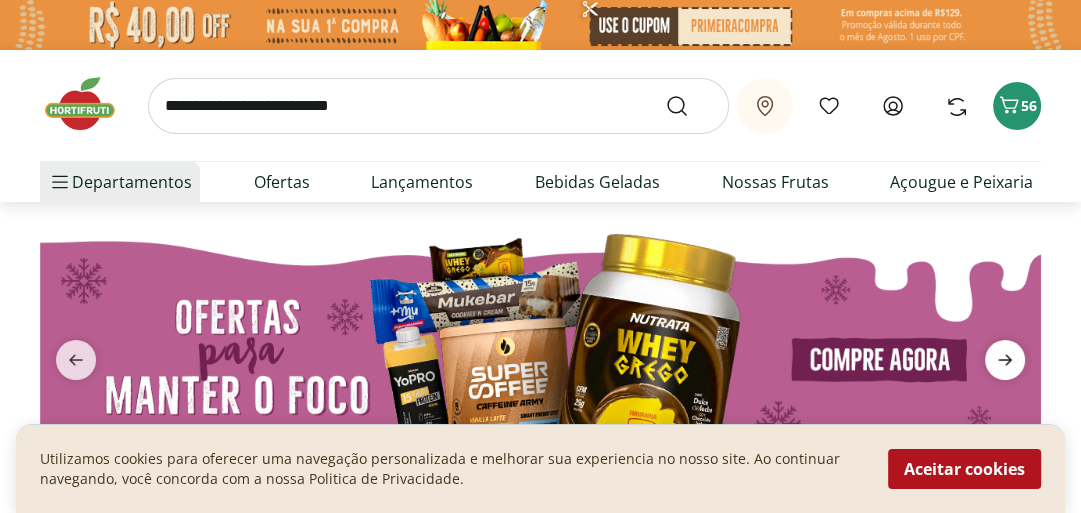 click 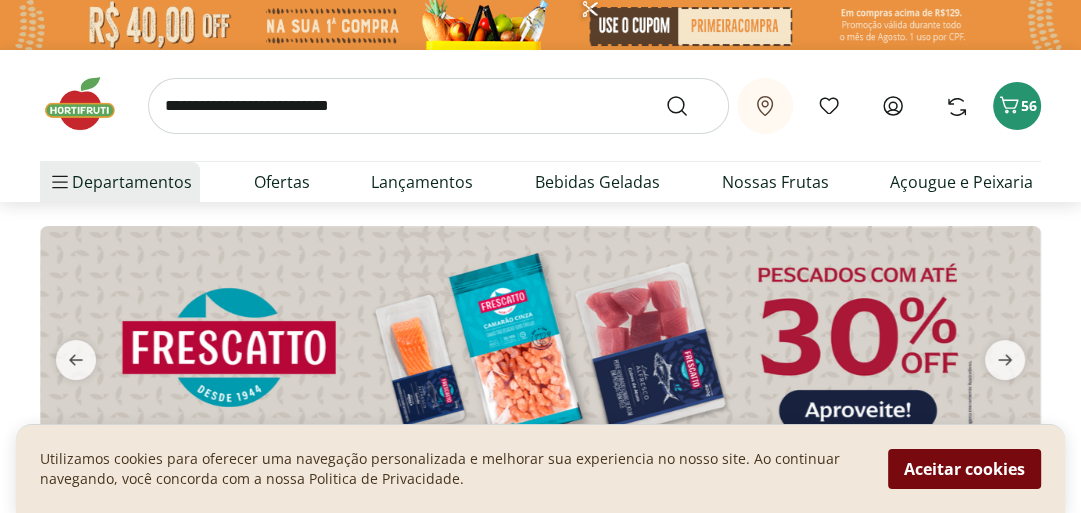 click on "Aceitar cookies" at bounding box center (964, 469) 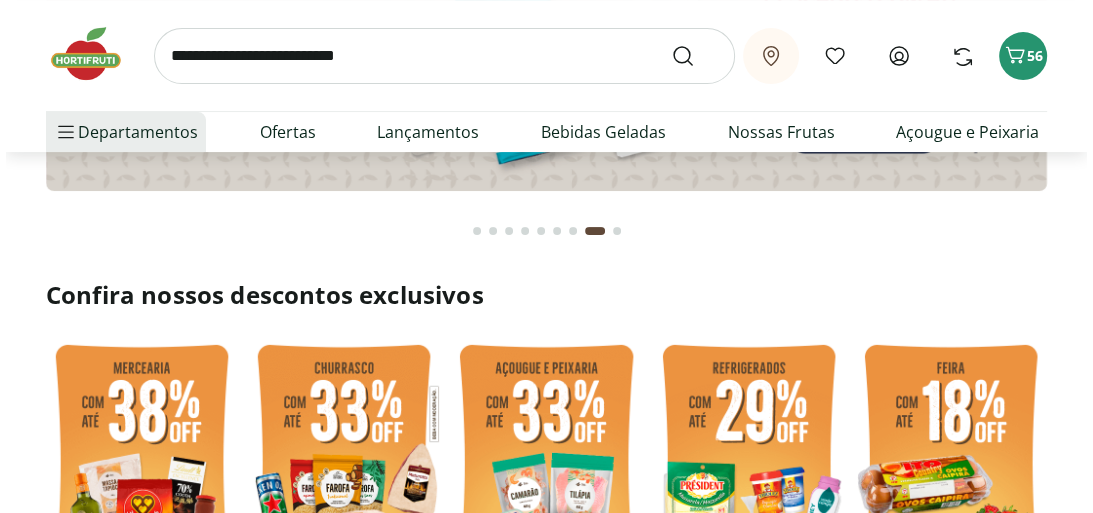 scroll, scrollTop: 400, scrollLeft: 0, axis: vertical 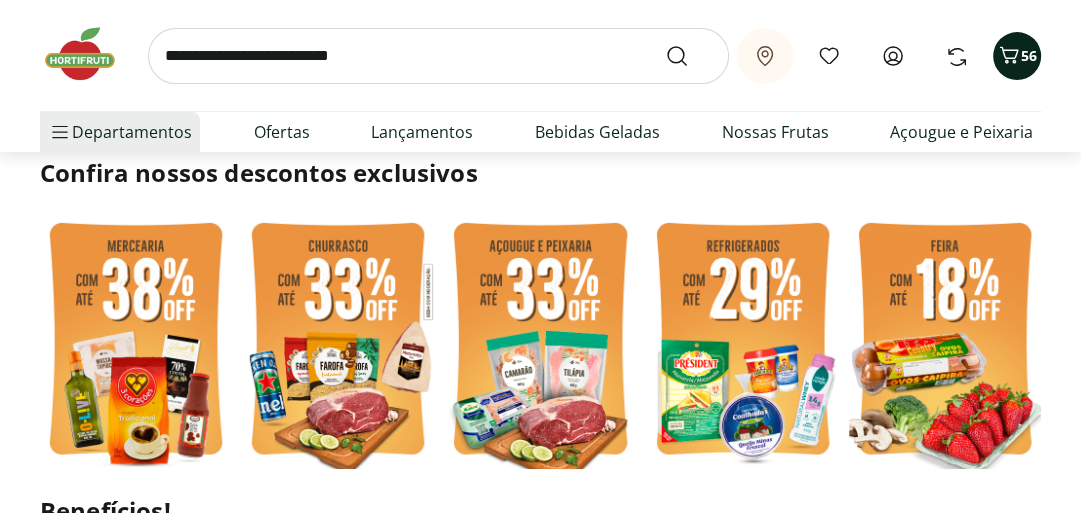 click on "56" at bounding box center (1029, 55) 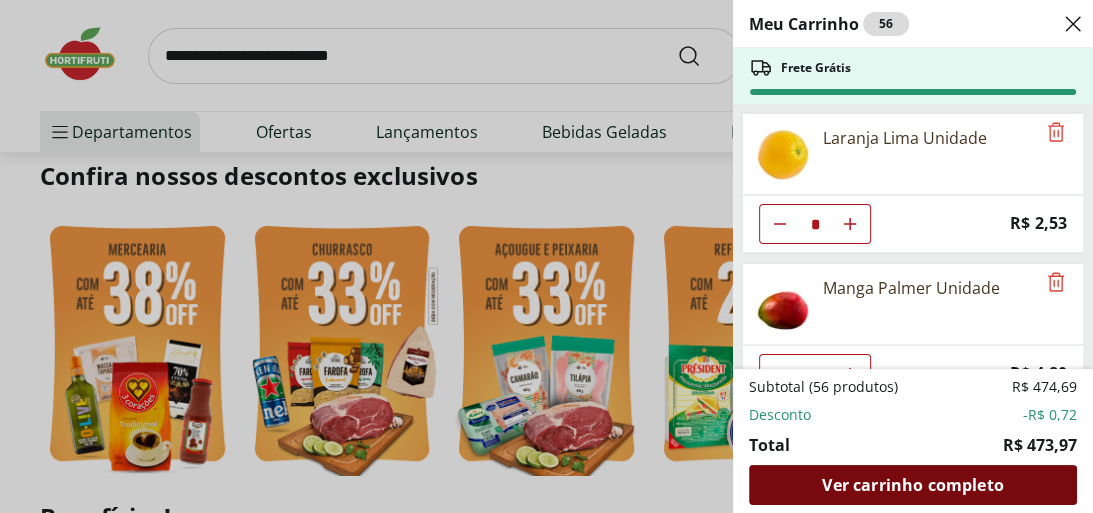 click on "Ver carrinho completo" at bounding box center [912, 485] 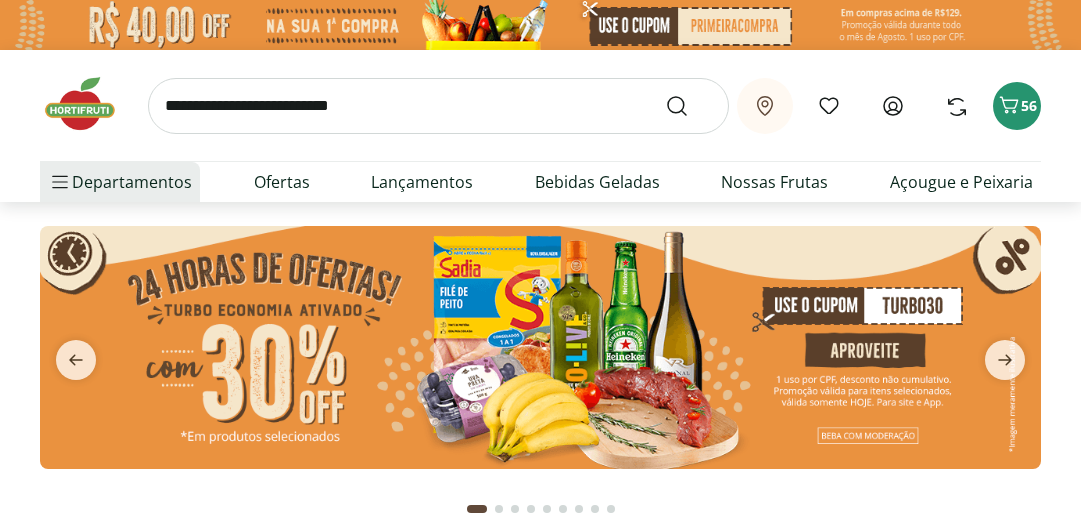 scroll, scrollTop: 0, scrollLeft: 0, axis: both 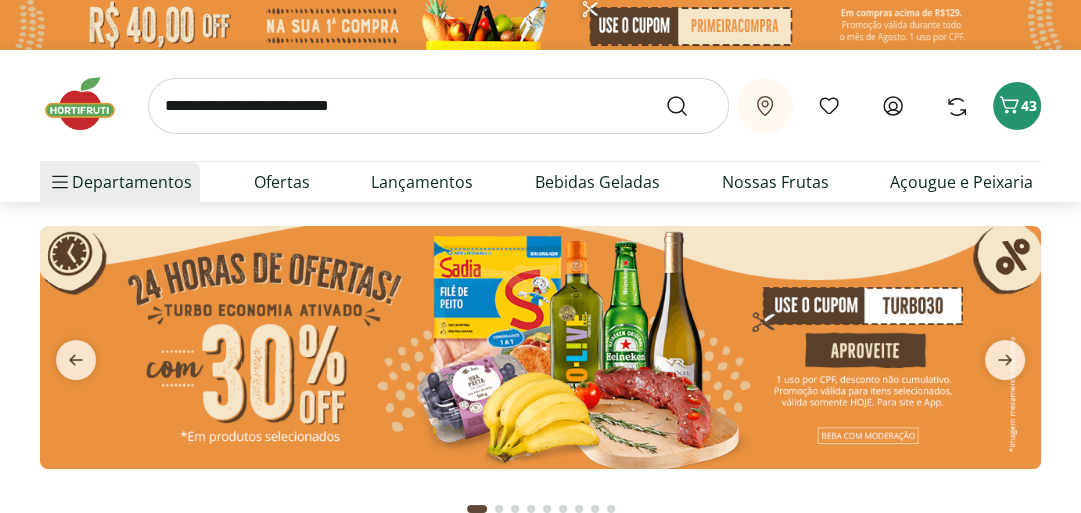 click at bounding box center [438, 106] 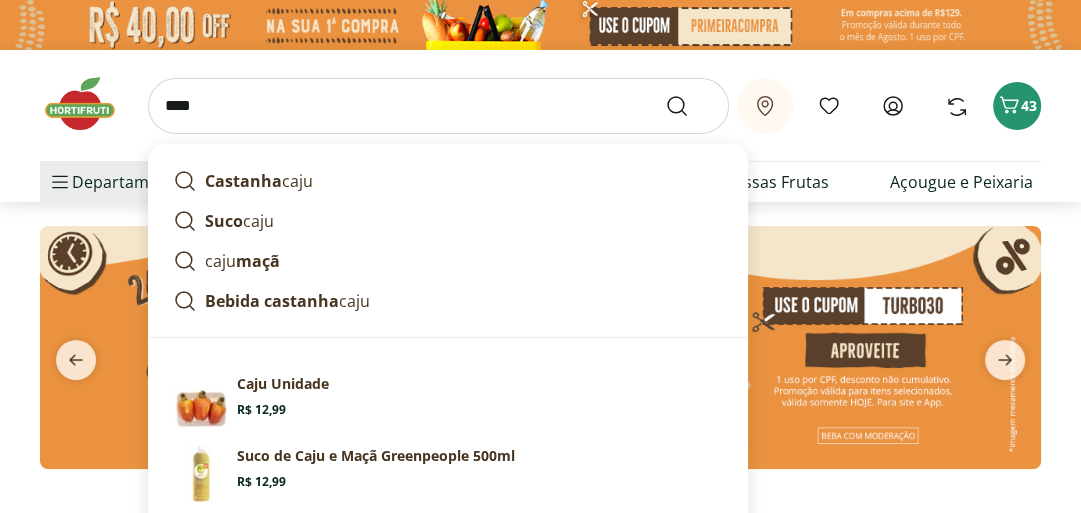 type on "****" 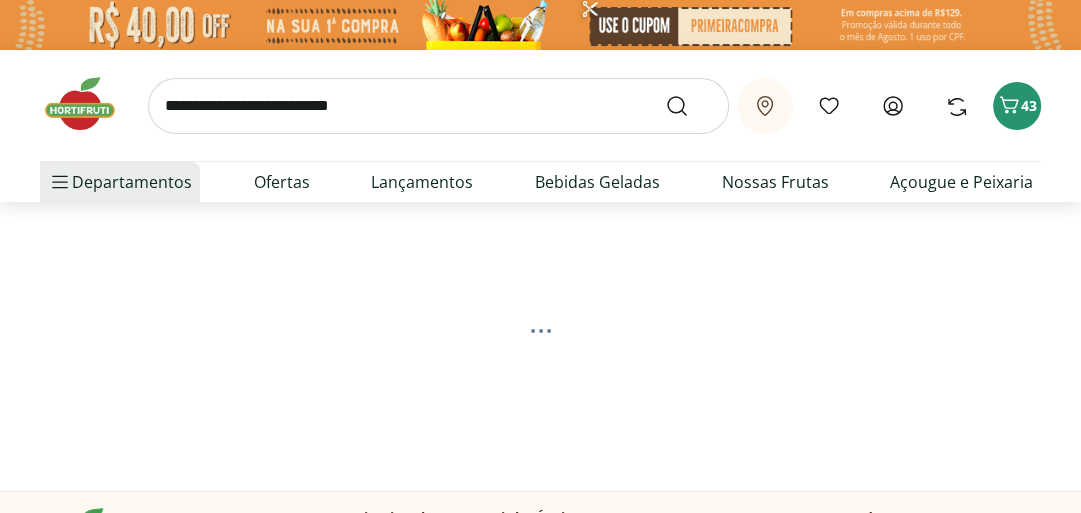 select on "**********" 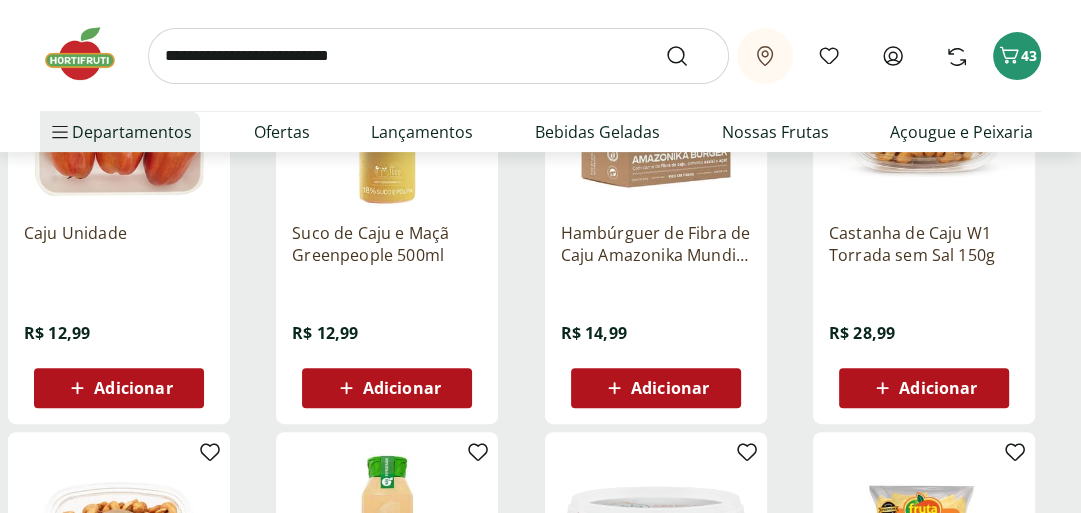 scroll, scrollTop: 400, scrollLeft: 0, axis: vertical 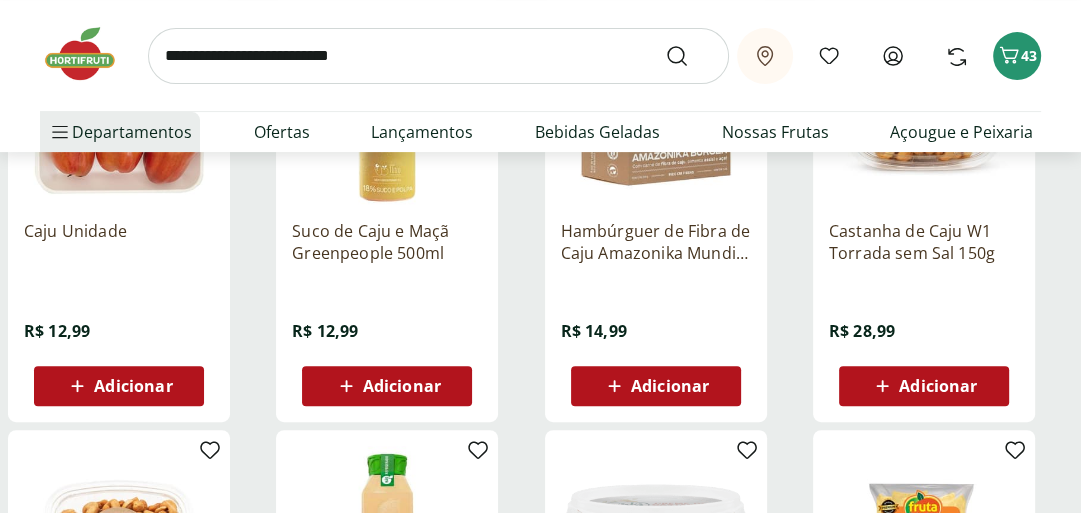 click on "Adicionar" at bounding box center (133, 386) 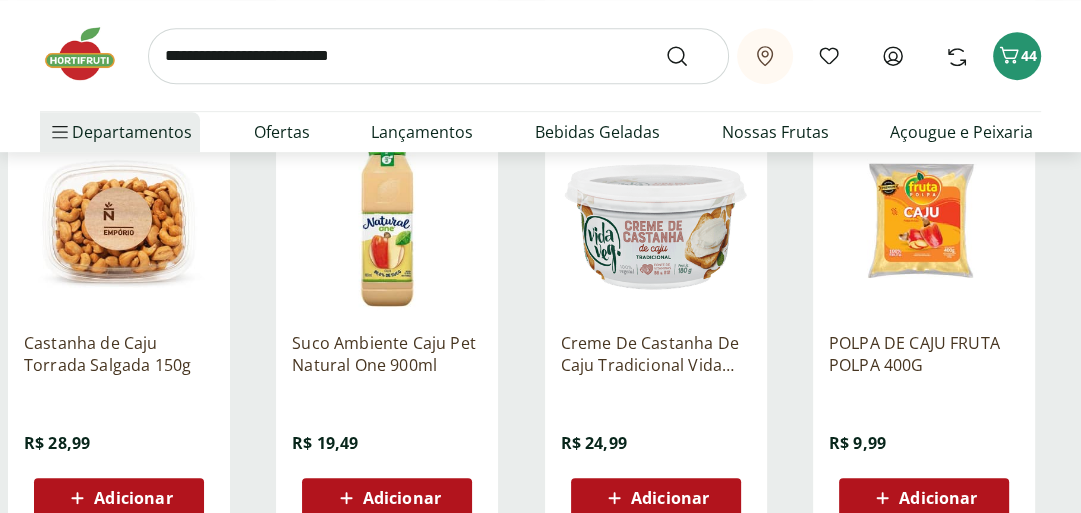 scroll, scrollTop: 320, scrollLeft: 0, axis: vertical 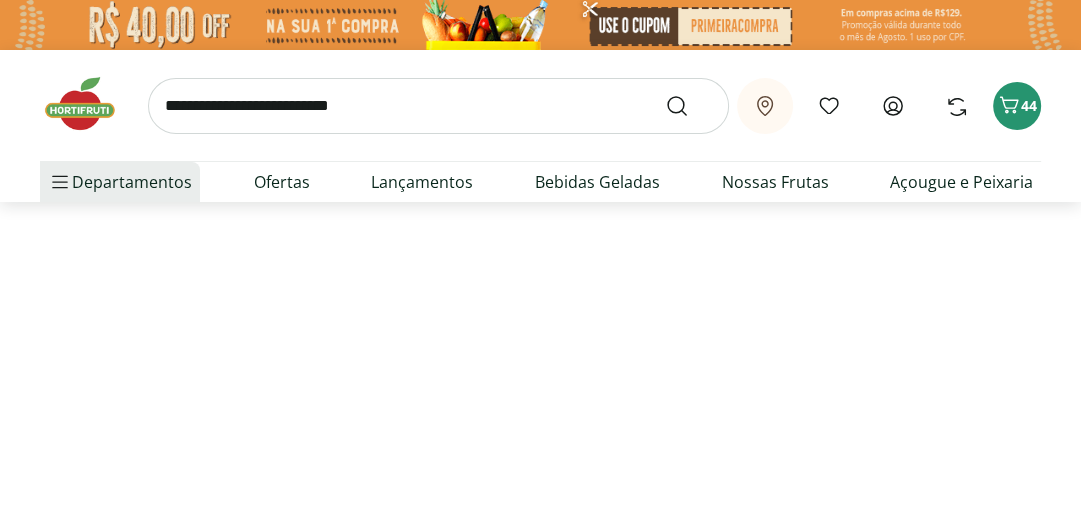 type on "*" 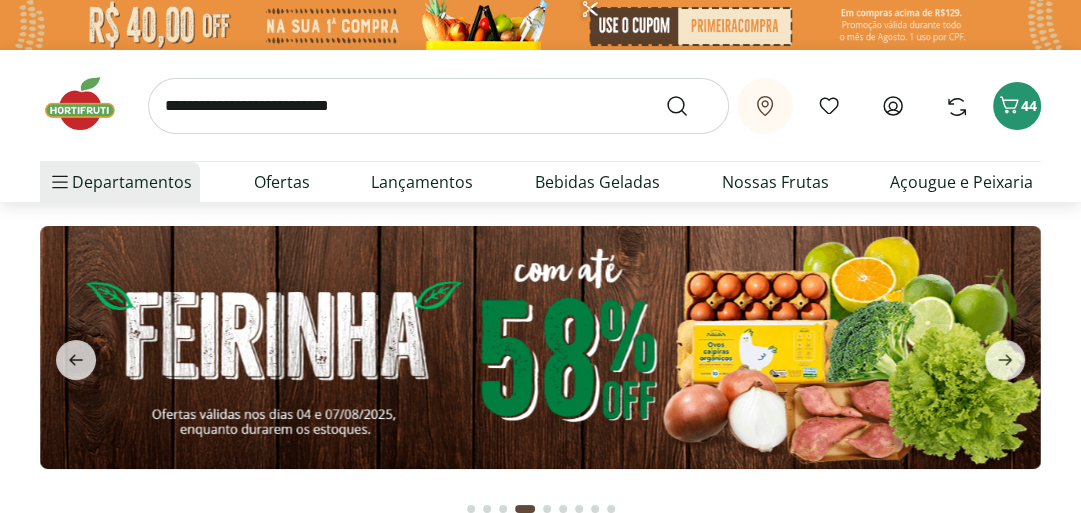 click at bounding box center [438, 106] 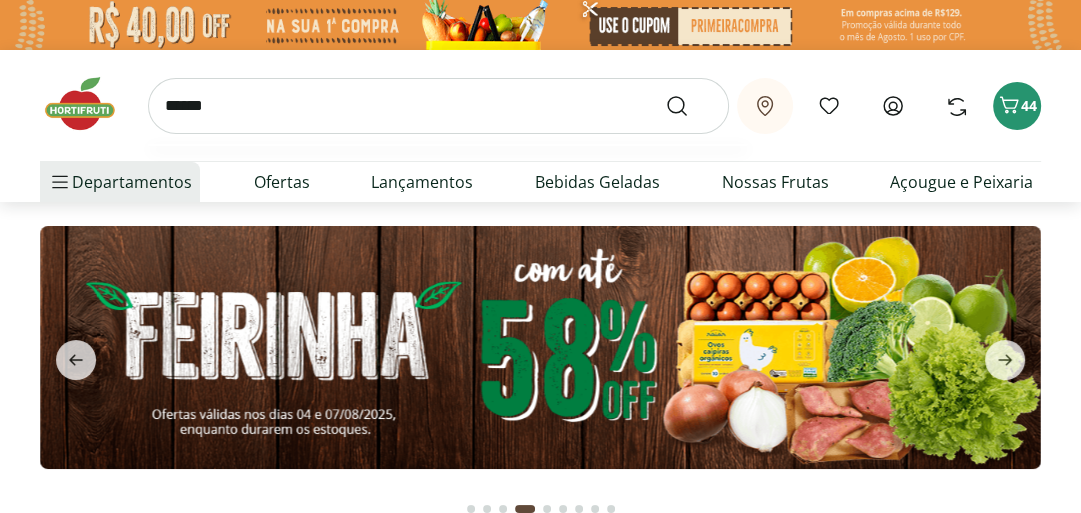 type on "******" 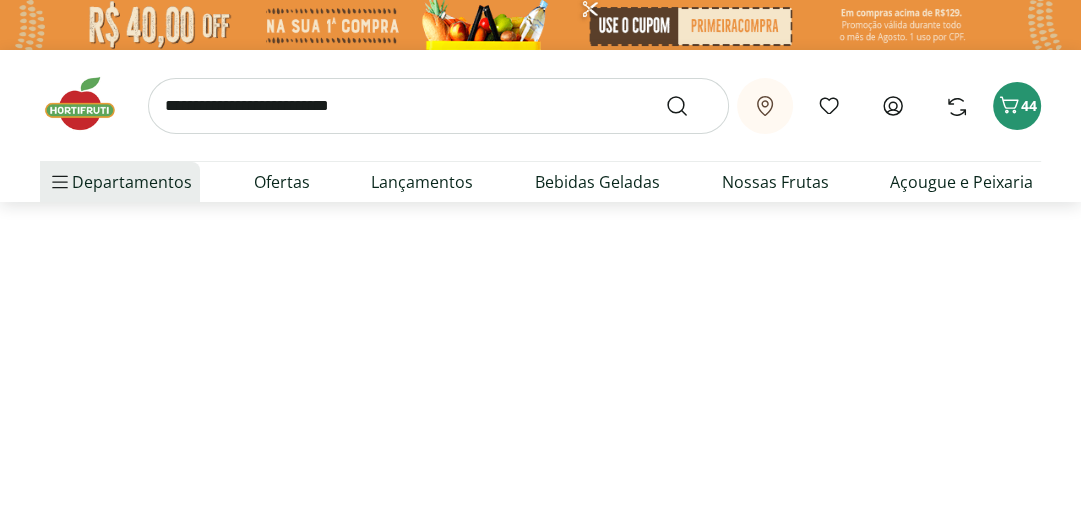 select on "**********" 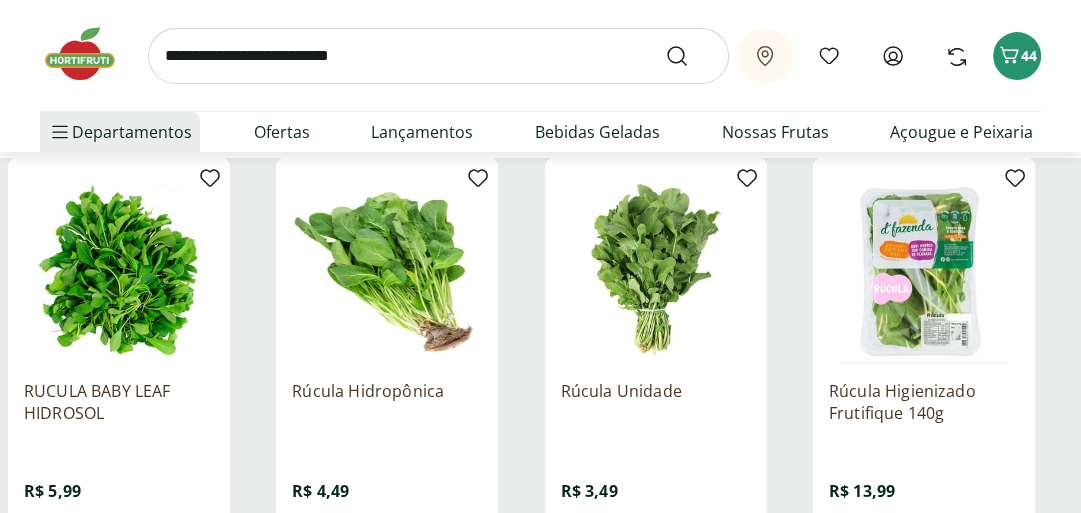 scroll, scrollTop: 320, scrollLeft: 0, axis: vertical 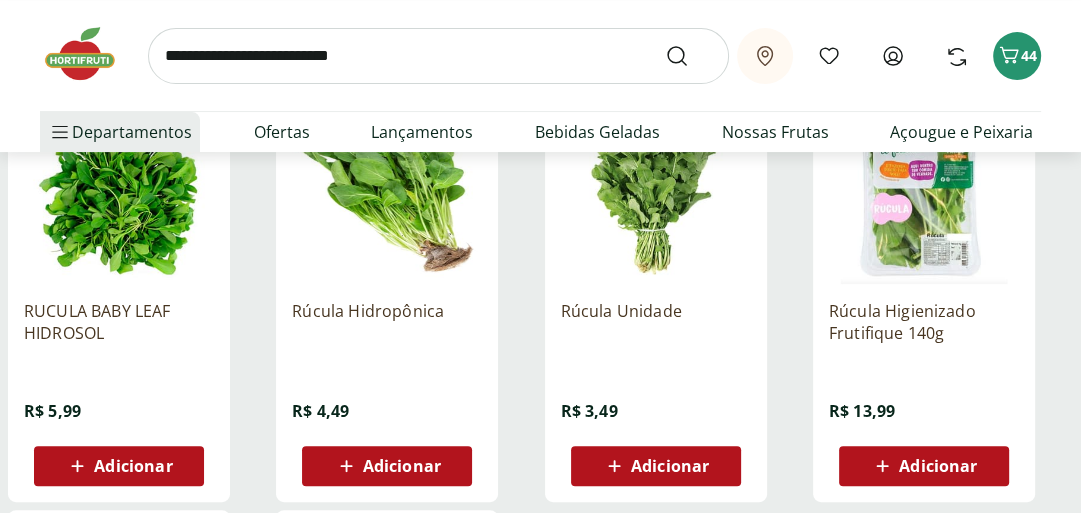 click on "Adicionar" at bounding box center (402, 466) 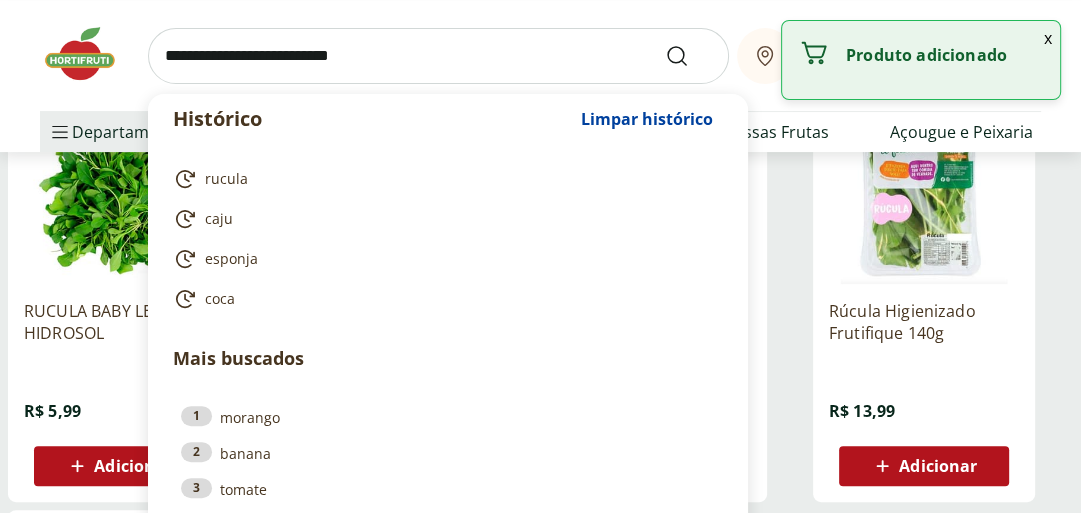 click at bounding box center (438, 56) 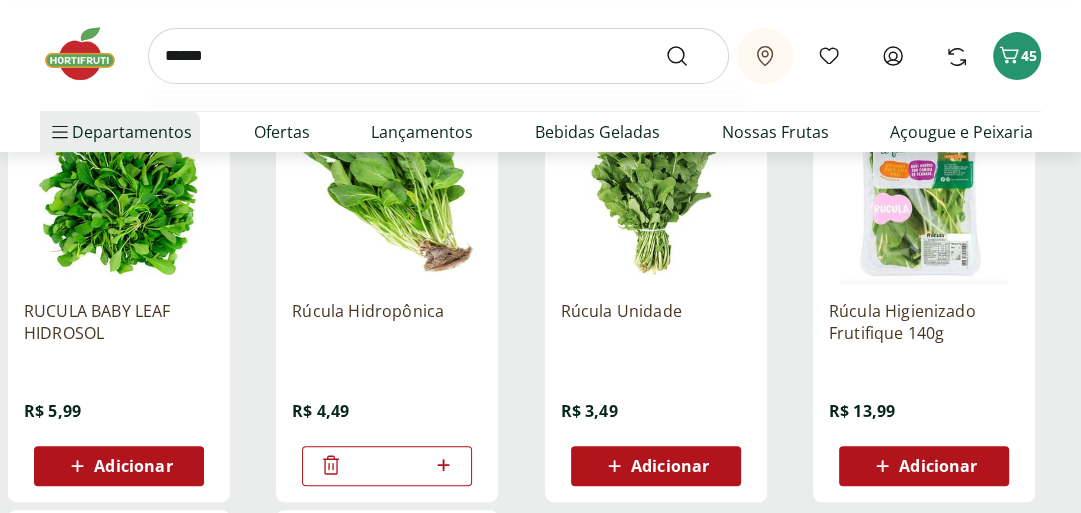 type on "******" 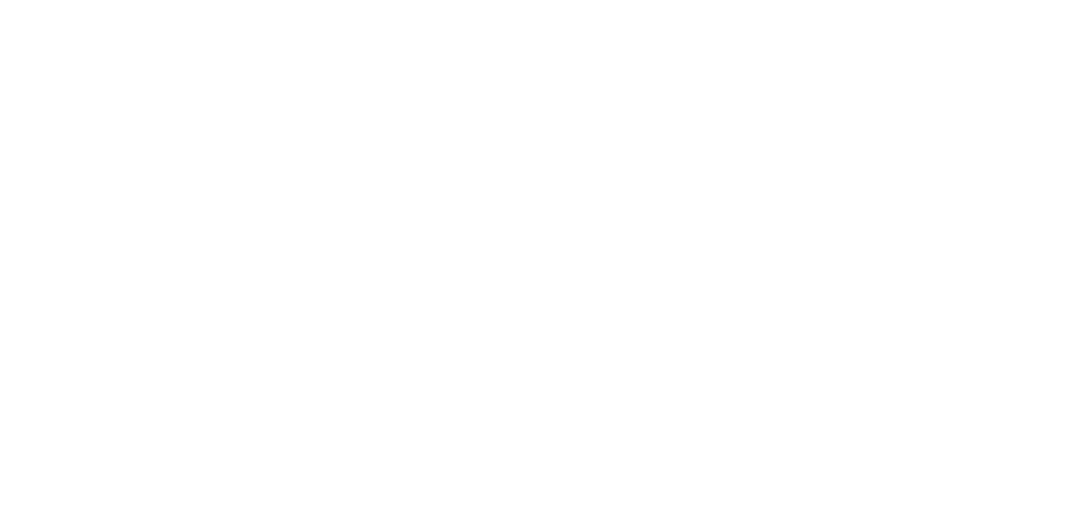 scroll, scrollTop: 0, scrollLeft: 0, axis: both 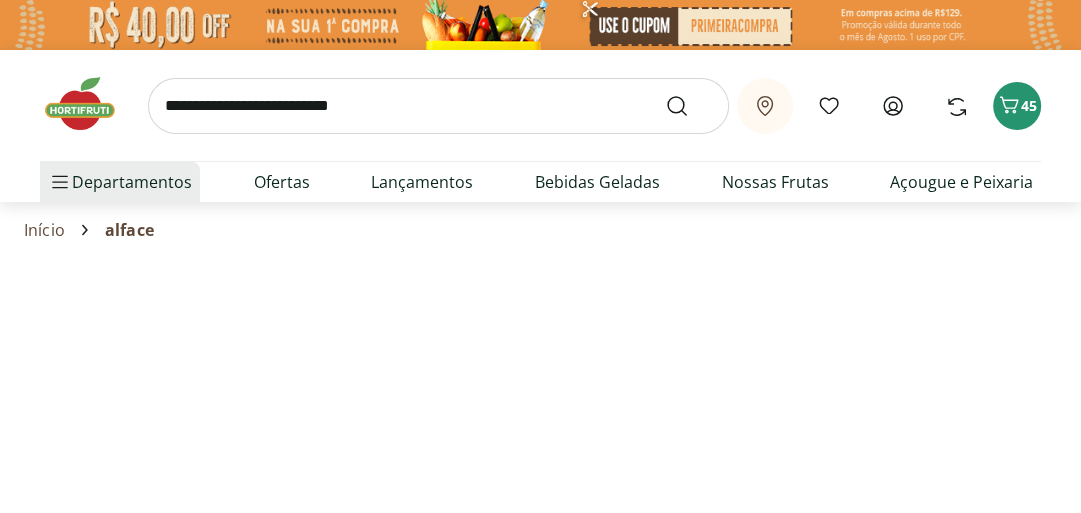 select on "**********" 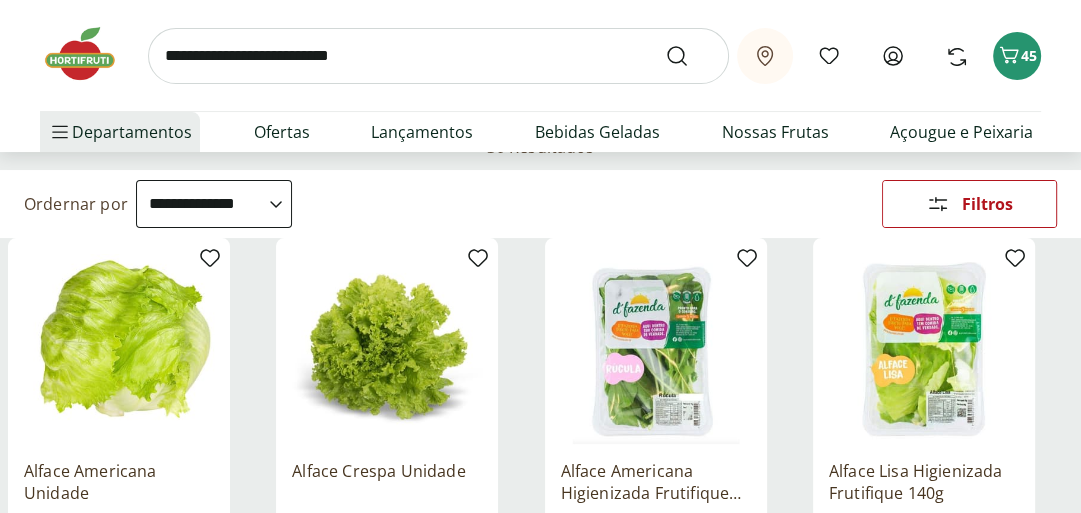 scroll, scrollTop: 320, scrollLeft: 0, axis: vertical 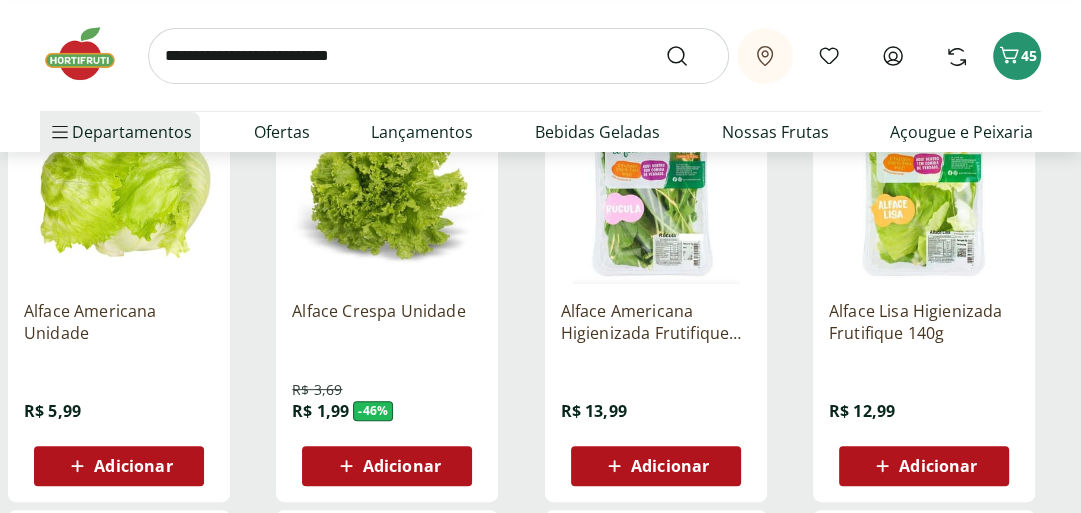 click on "Adicionar" at bounding box center (133, 466) 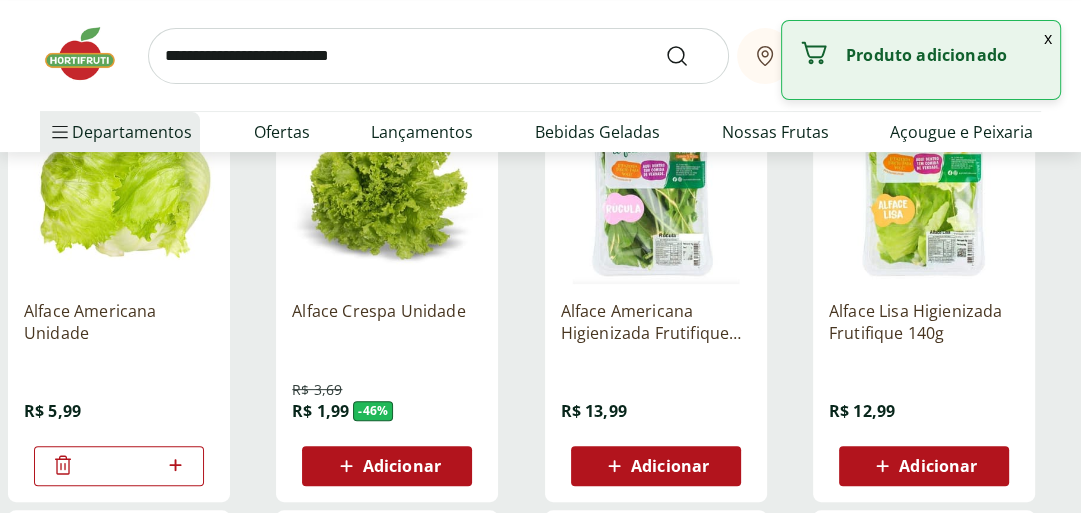 click at bounding box center (438, 56) 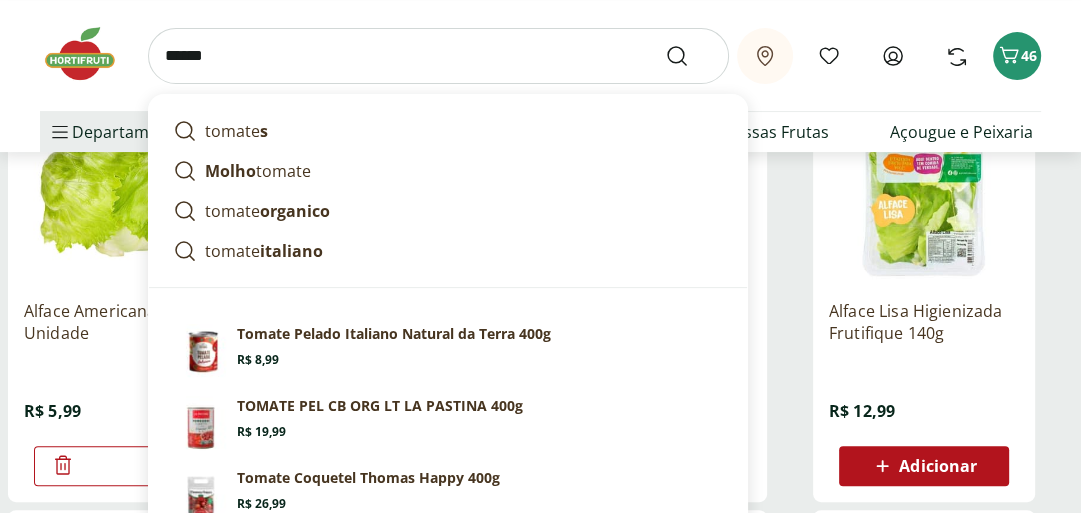 type on "******" 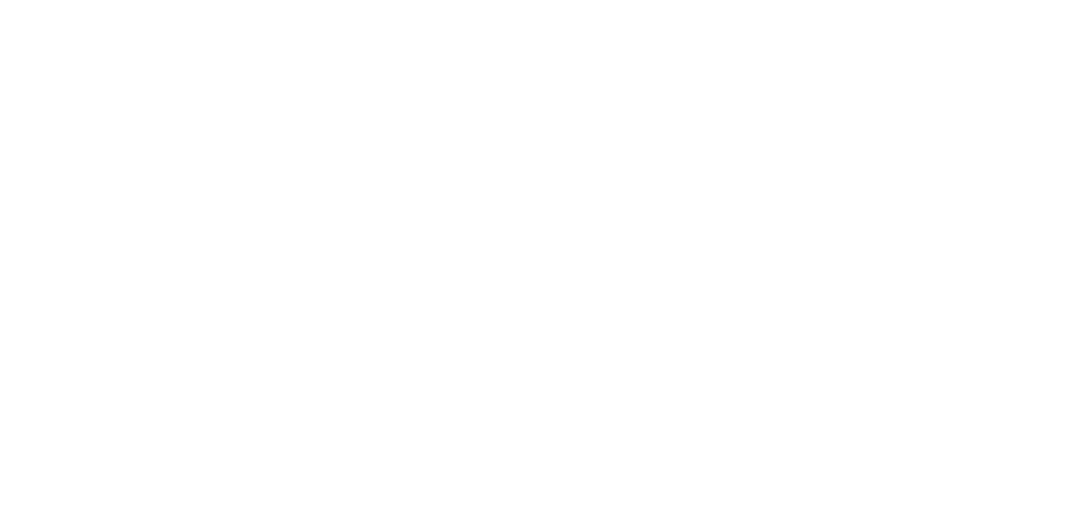 scroll, scrollTop: 0, scrollLeft: 0, axis: both 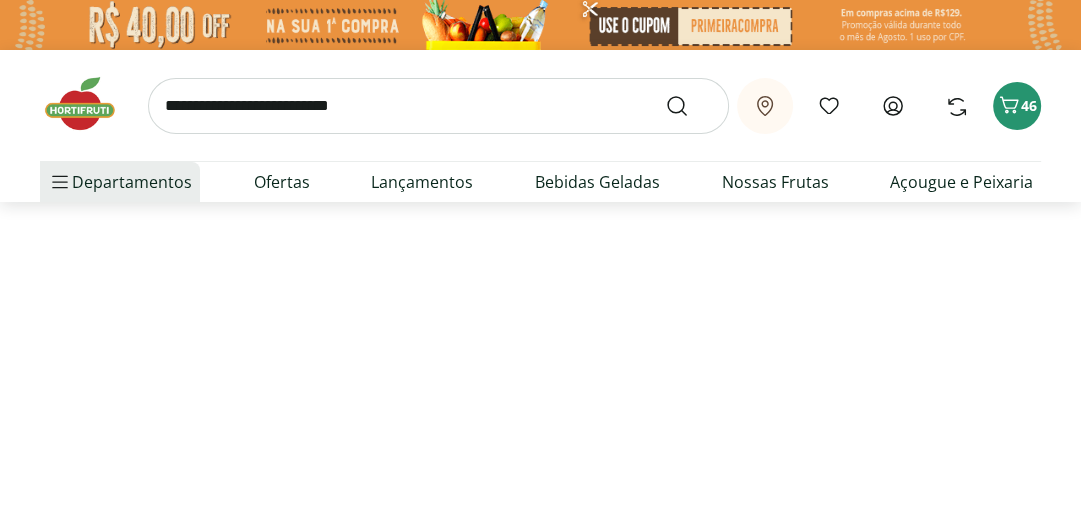 select on "**********" 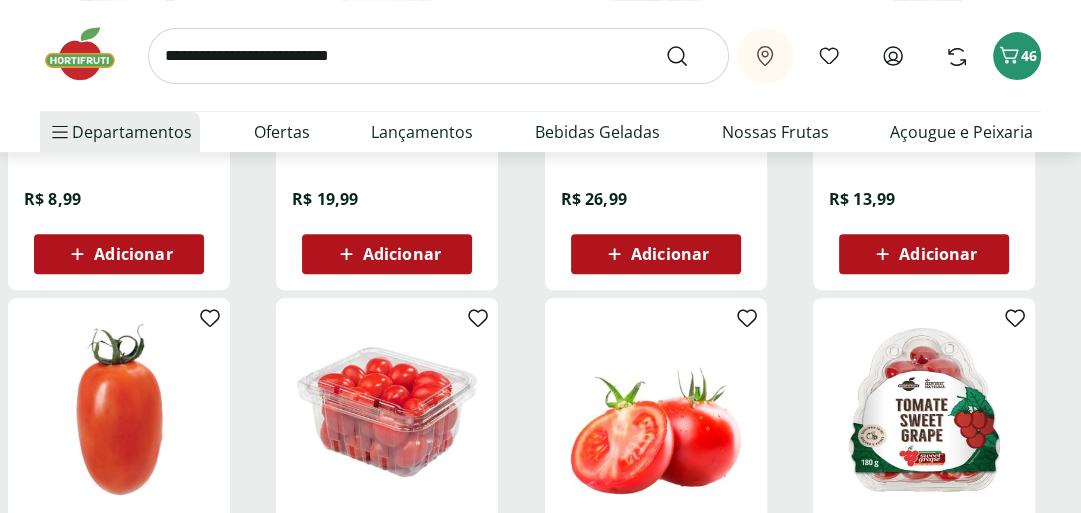 scroll, scrollTop: 720, scrollLeft: 0, axis: vertical 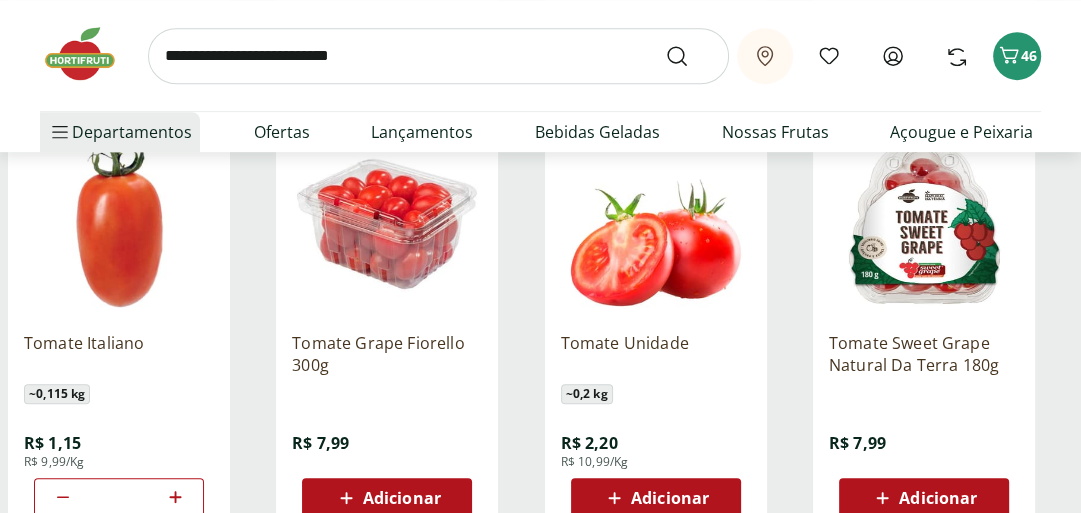 click at bounding box center (656, 221) 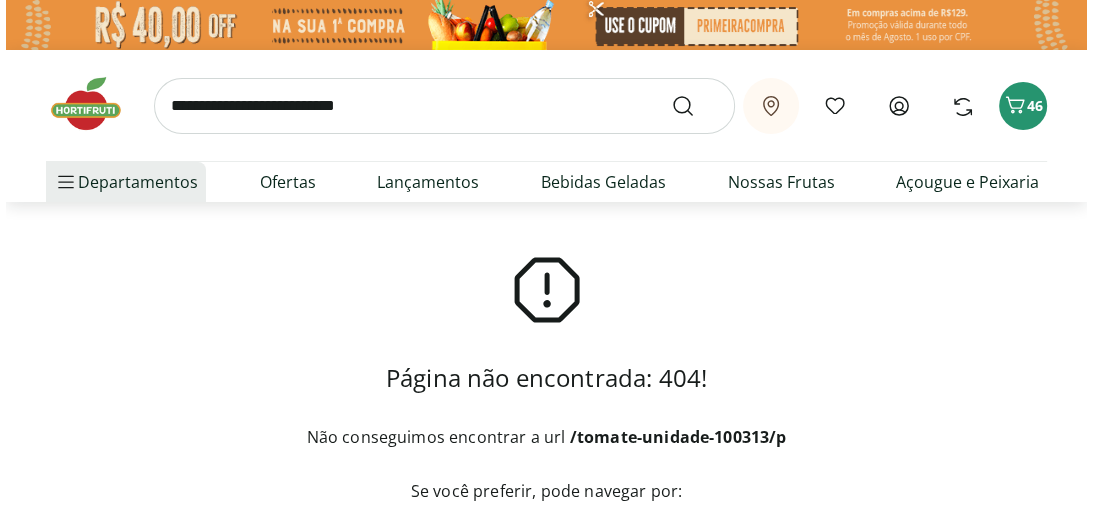 scroll, scrollTop: 720, scrollLeft: 0, axis: vertical 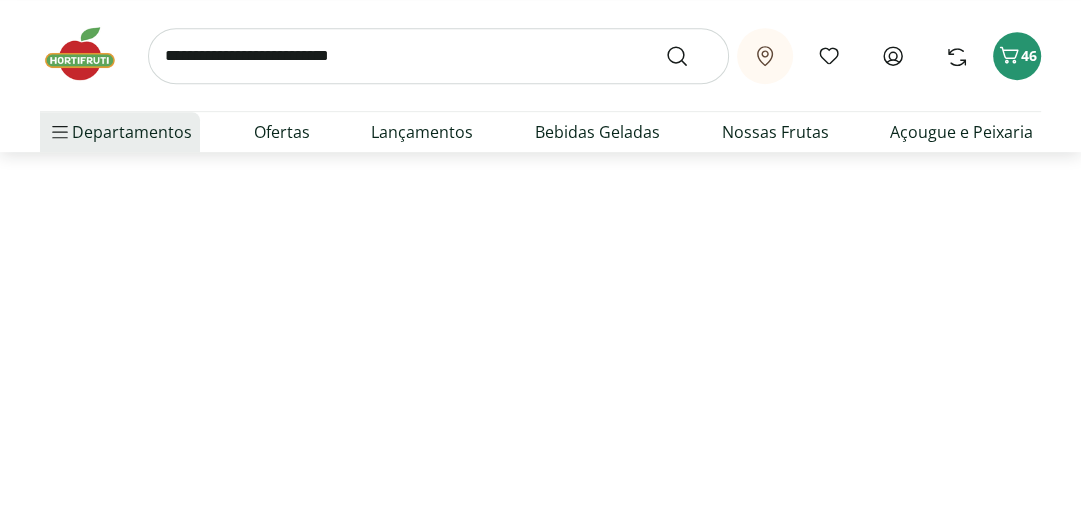 select on "**********" 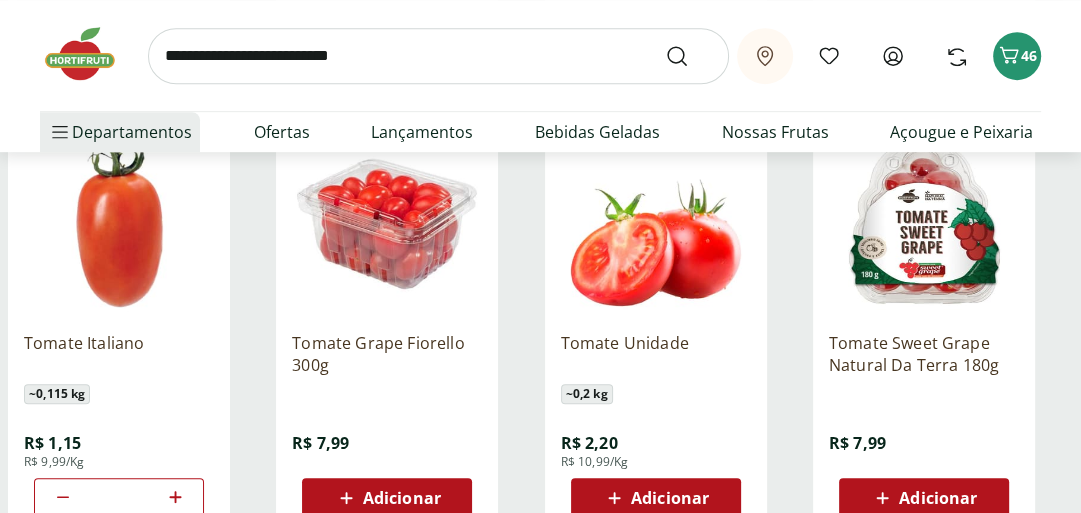 click on "Adicionar" at bounding box center (670, 498) 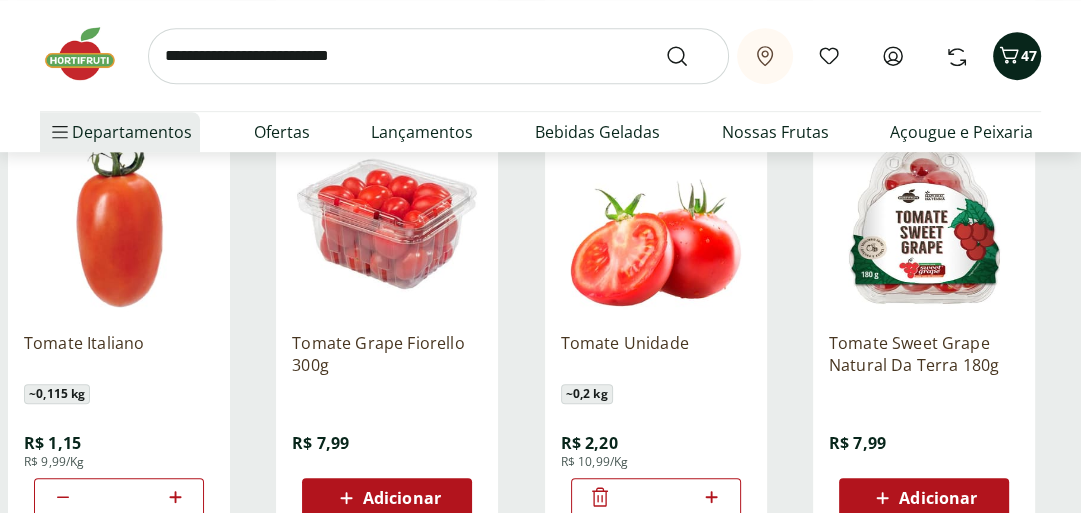 click 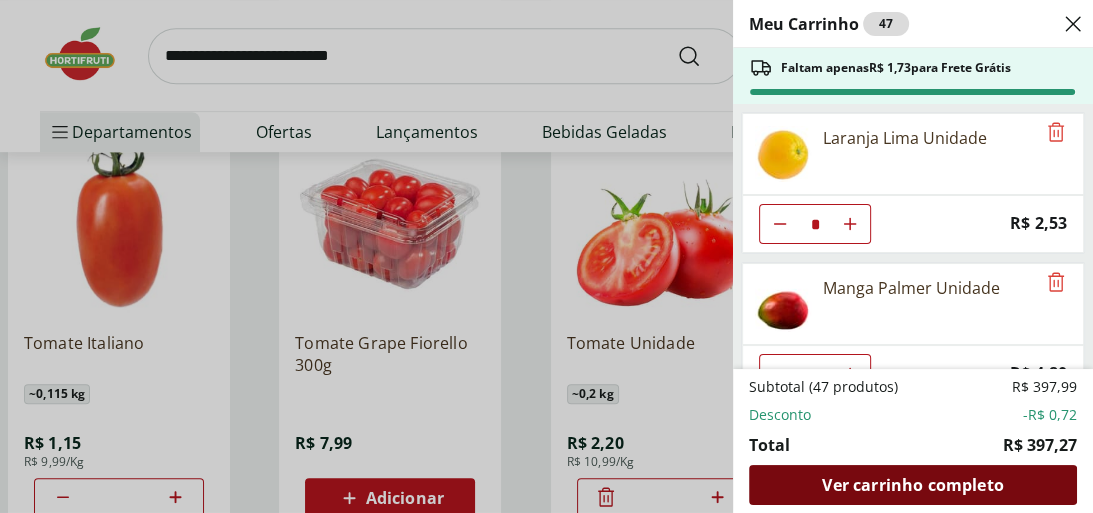 click on "Ver carrinho completo" at bounding box center (912, 485) 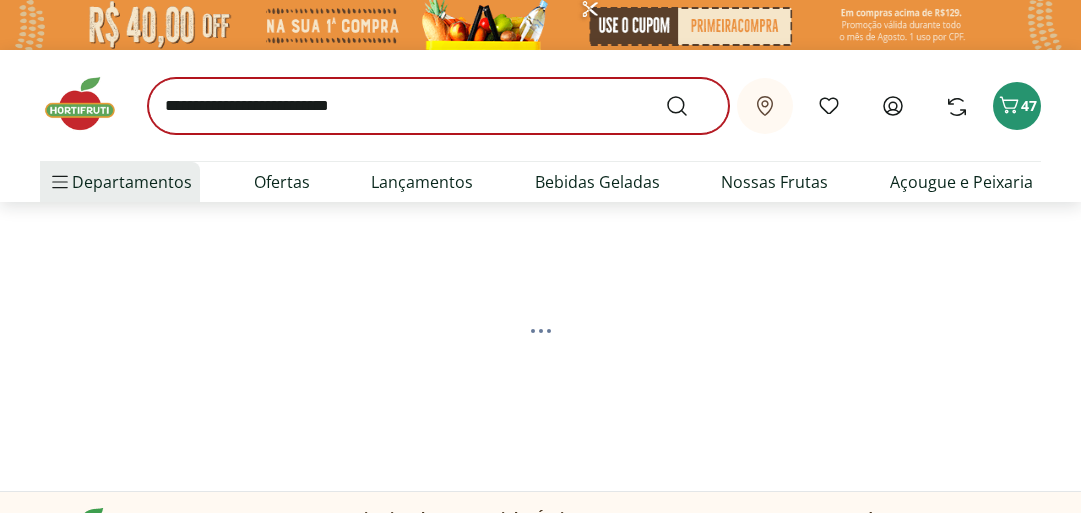 scroll, scrollTop: 0, scrollLeft: 0, axis: both 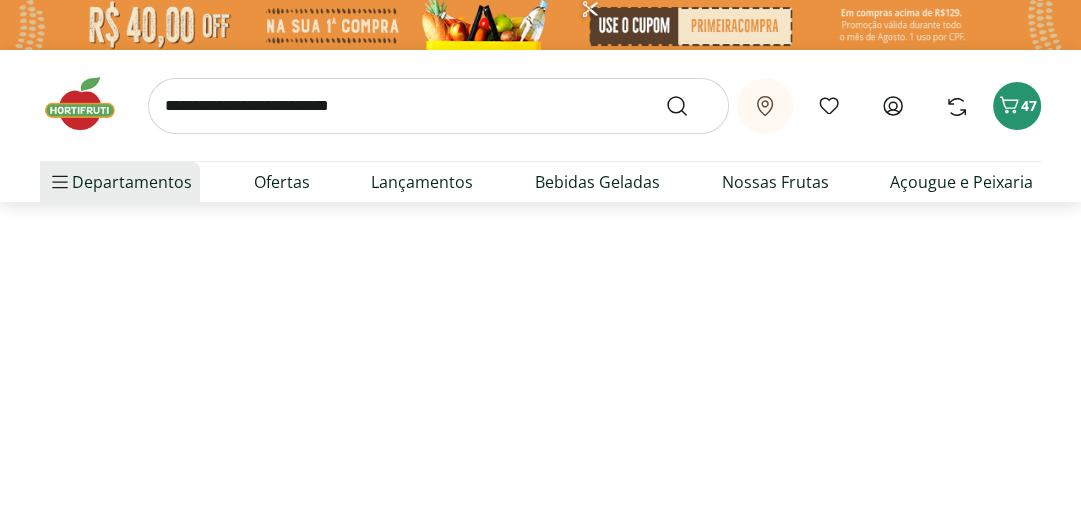 select on "**********" 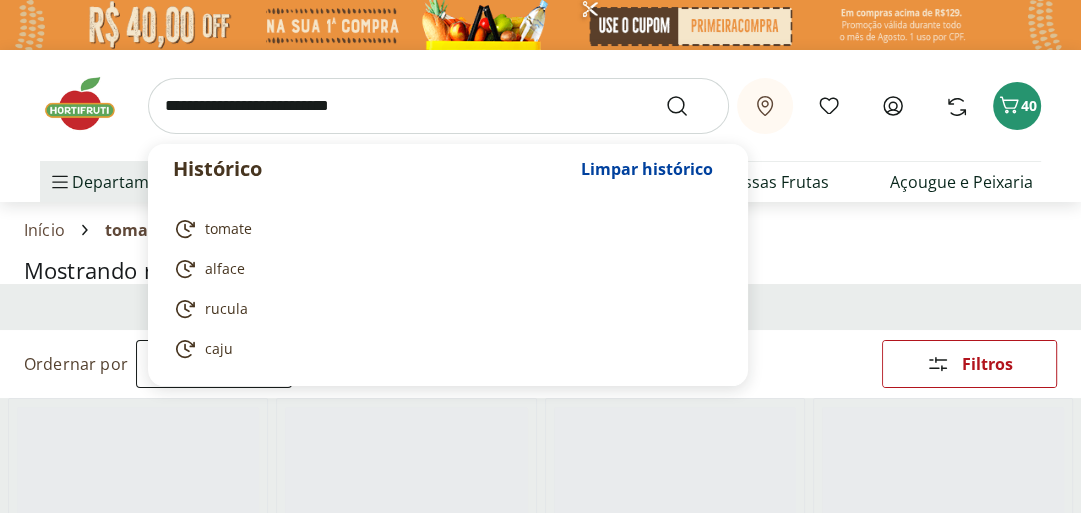 click at bounding box center [438, 106] 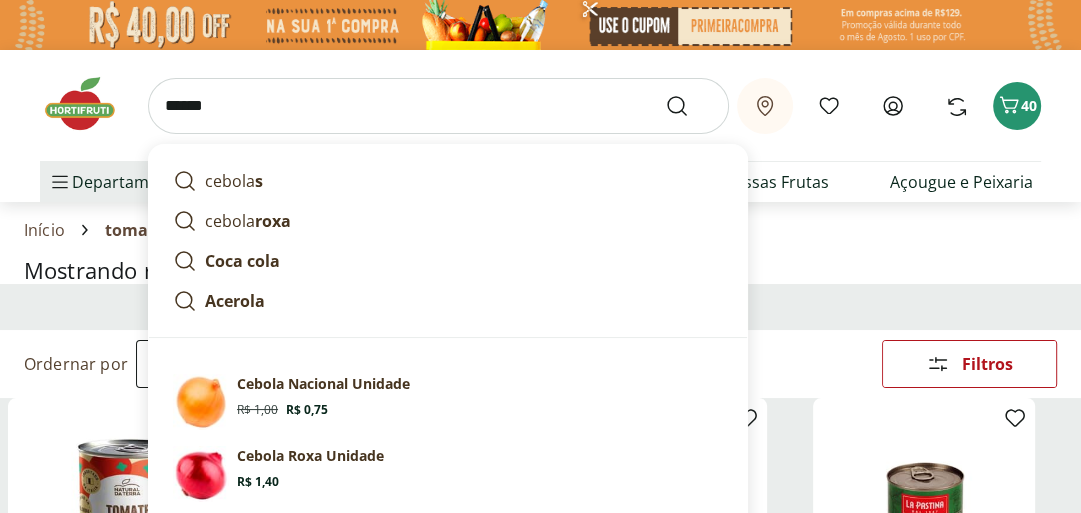 type on "******" 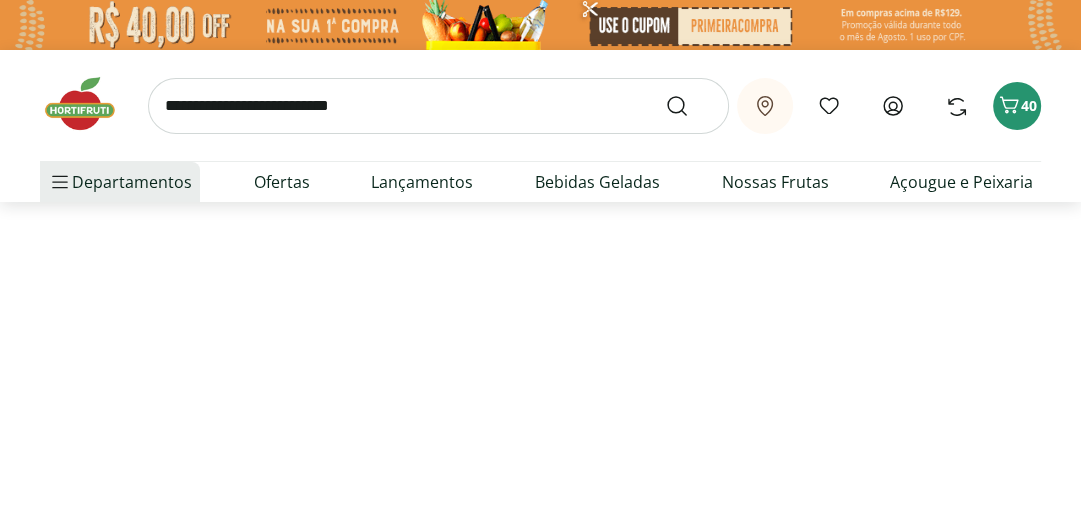 select on "**********" 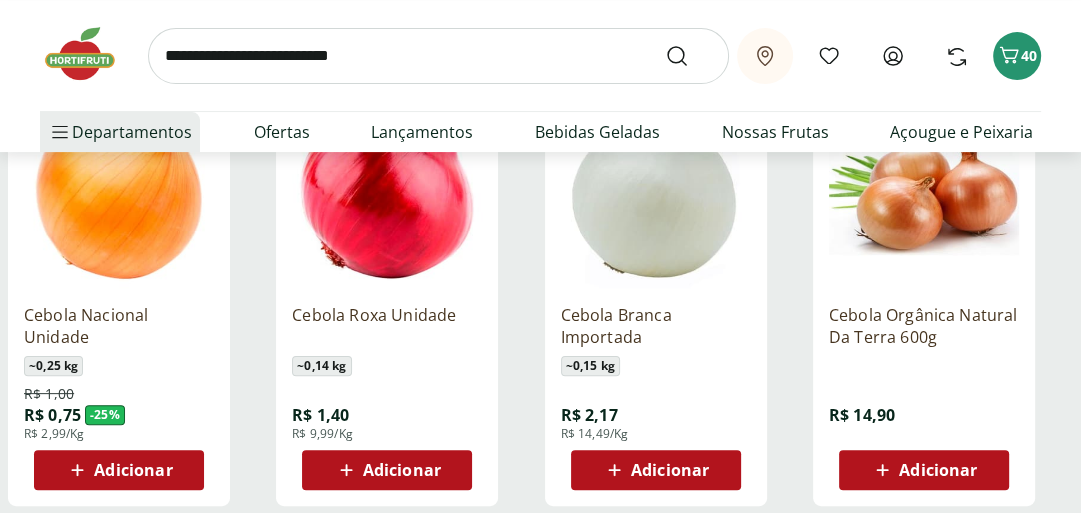 scroll, scrollTop: 320, scrollLeft: 0, axis: vertical 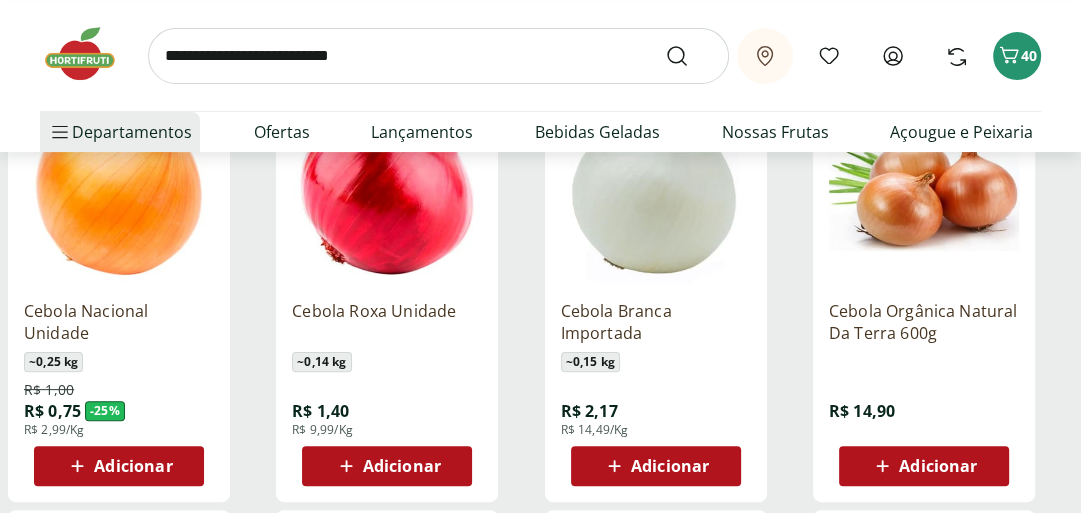 click at bounding box center (119, 189) 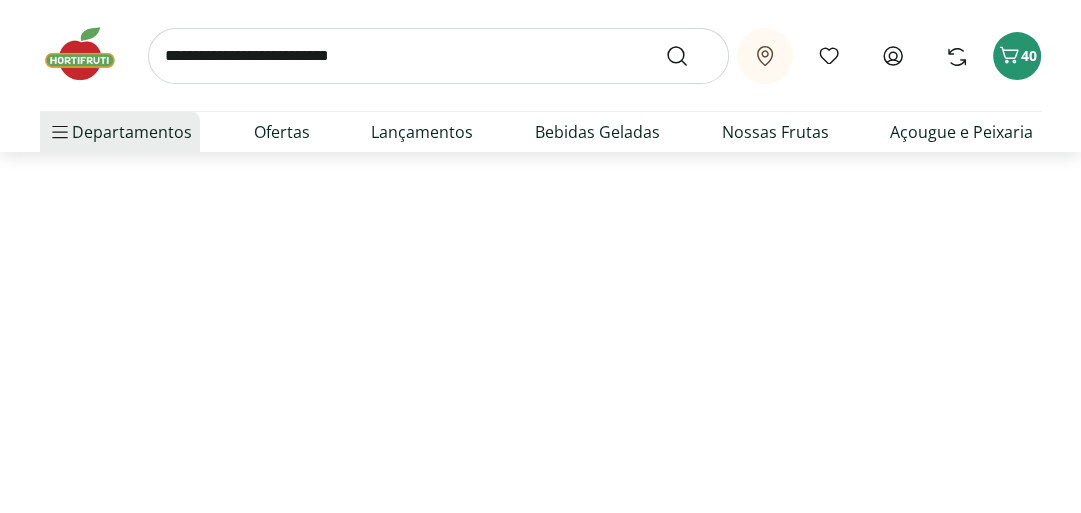 scroll, scrollTop: 0, scrollLeft: 0, axis: both 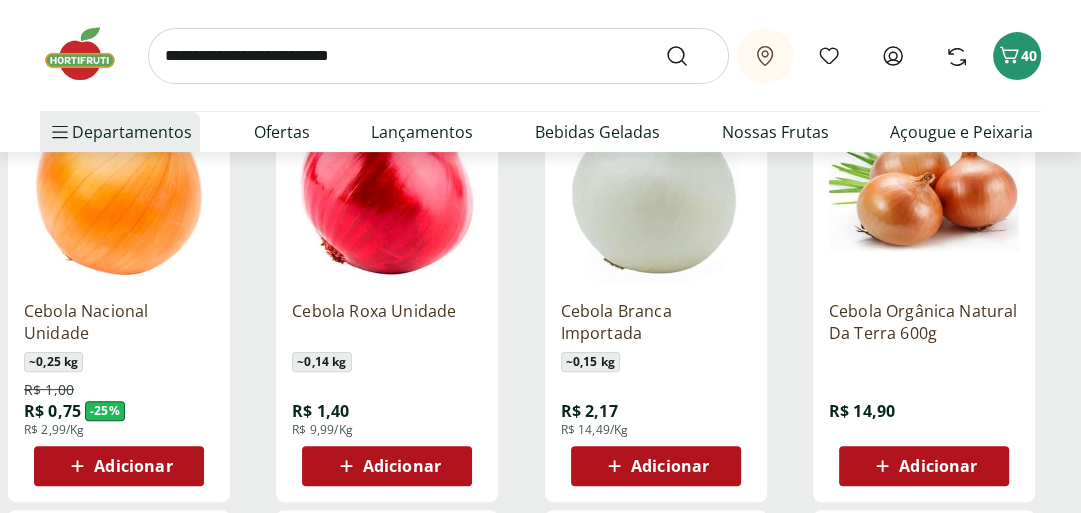 click on "Adicionar" at bounding box center [133, 466] 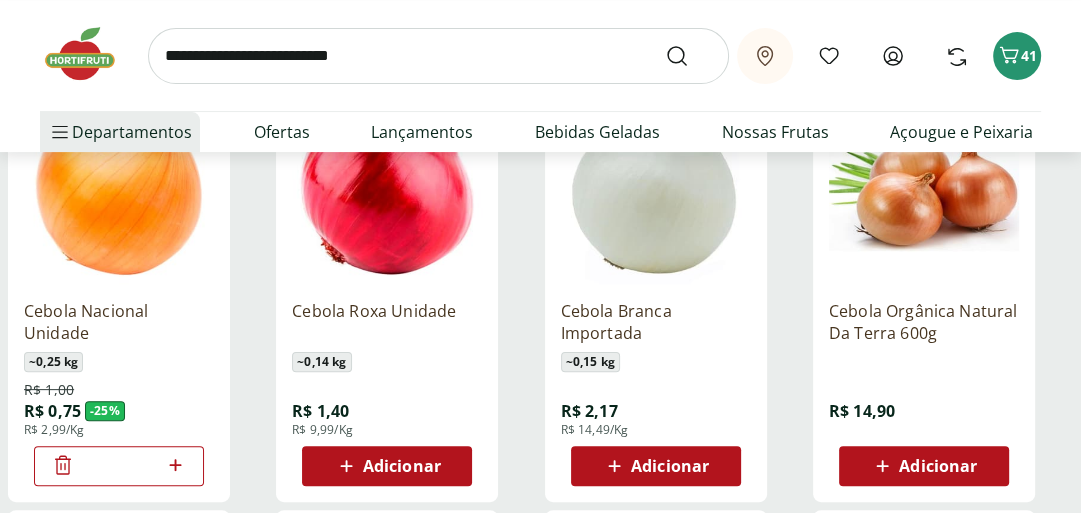 click at bounding box center [438, 56] 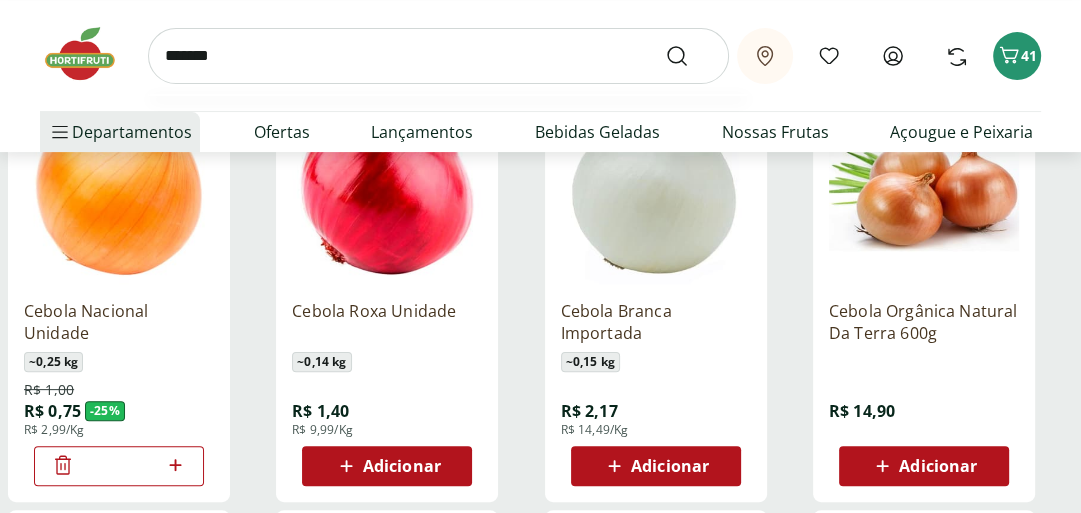 type on "*******" 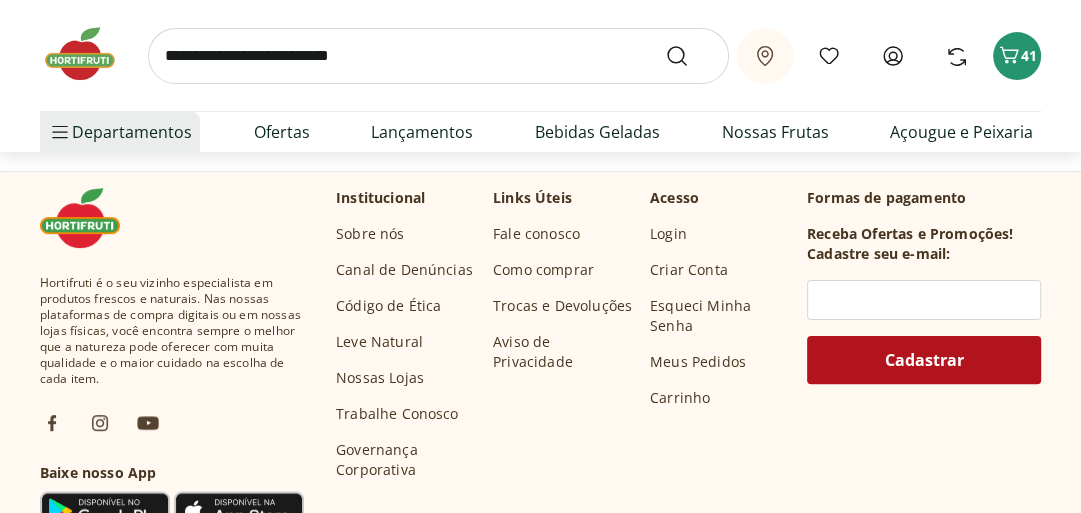 scroll, scrollTop: 0, scrollLeft: 0, axis: both 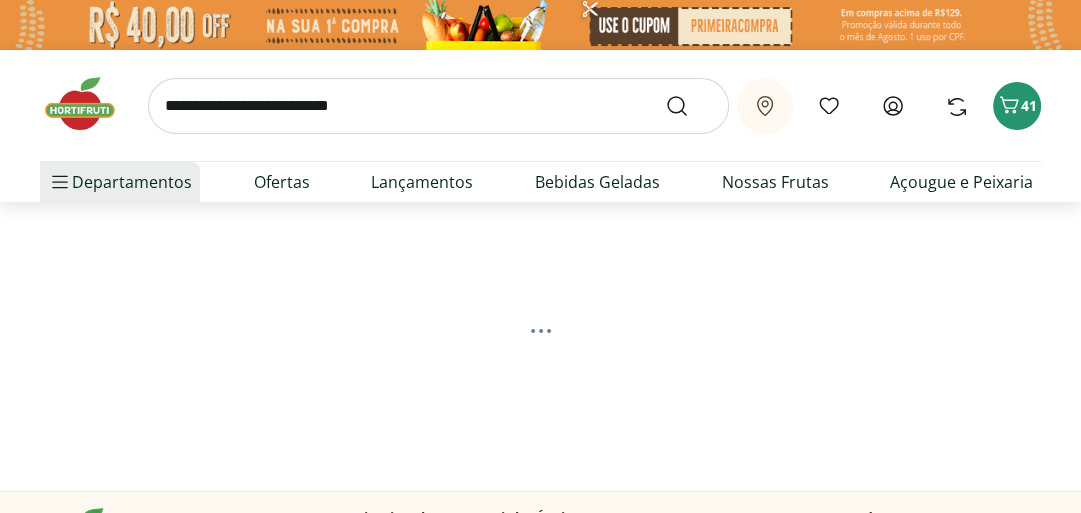 select on "**********" 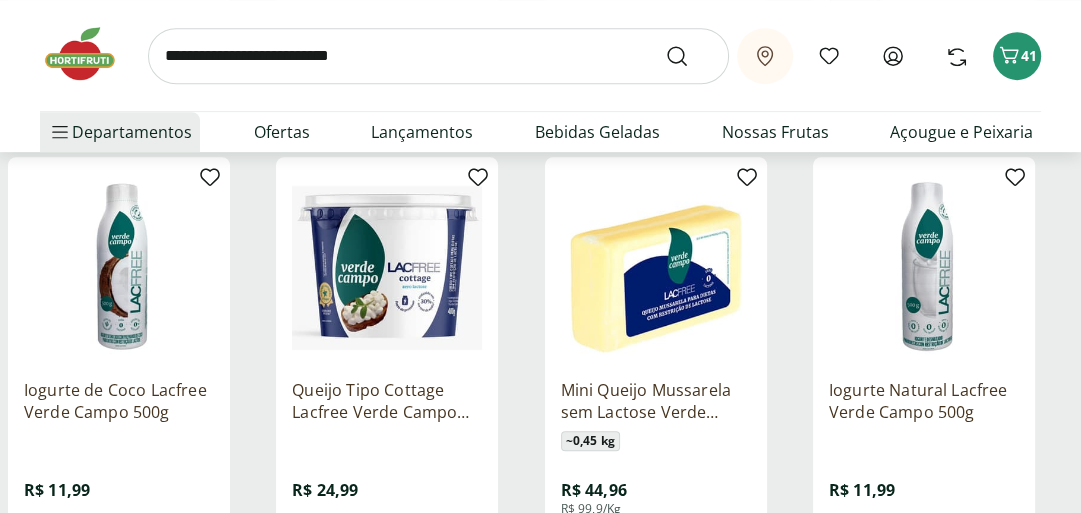 scroll, scrollTop: 480, scrollLeft: 0, axis: vertical 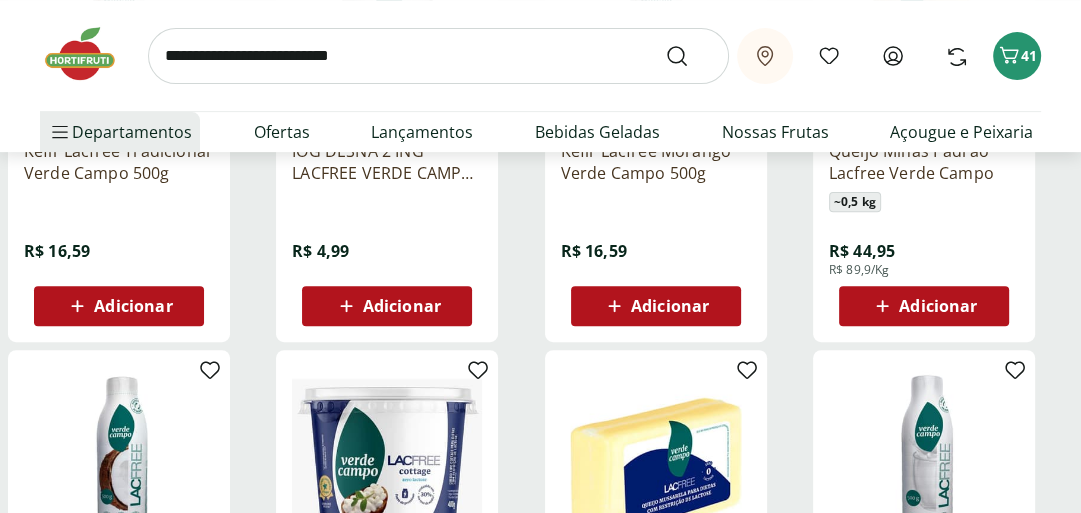 click 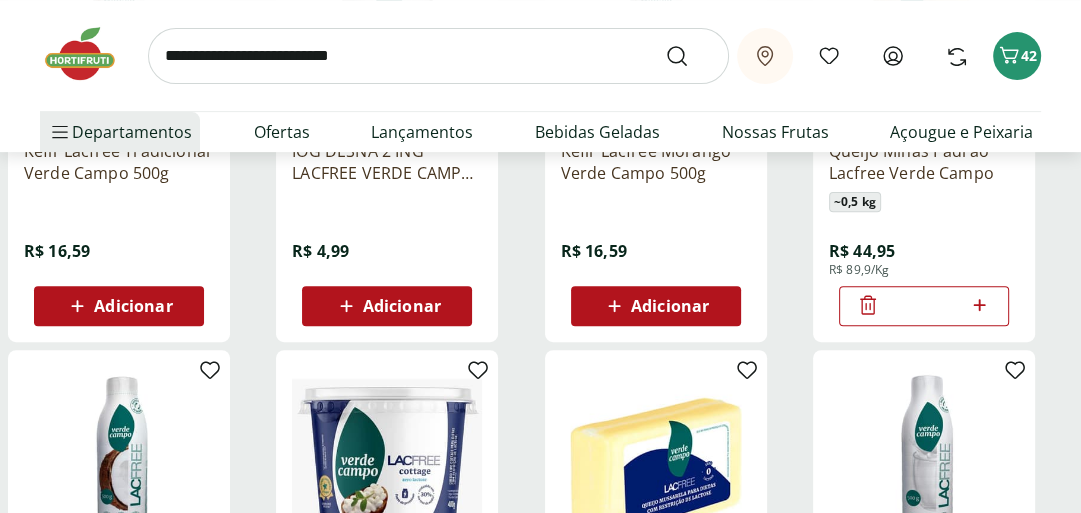 click at bounding box center [438, 56] 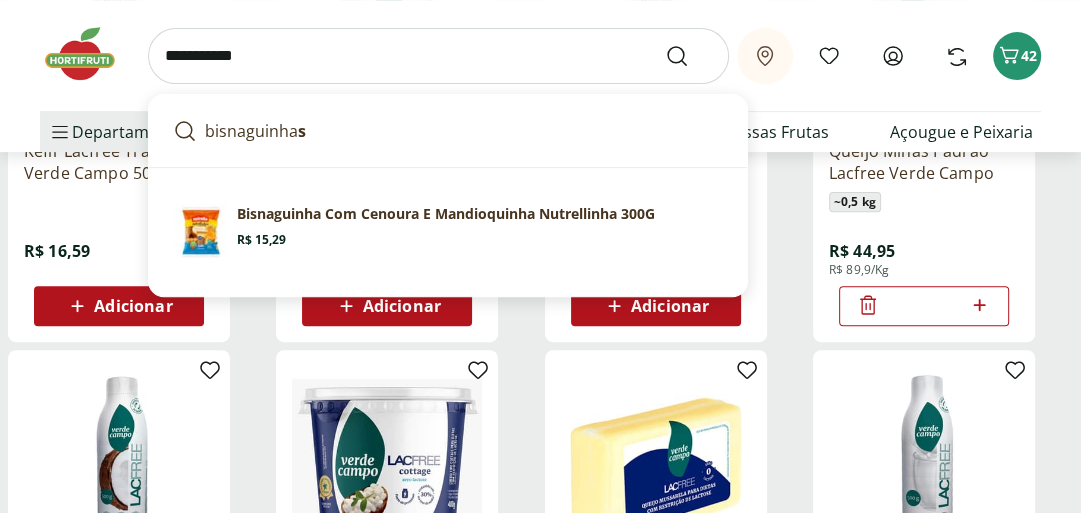type on "**********" 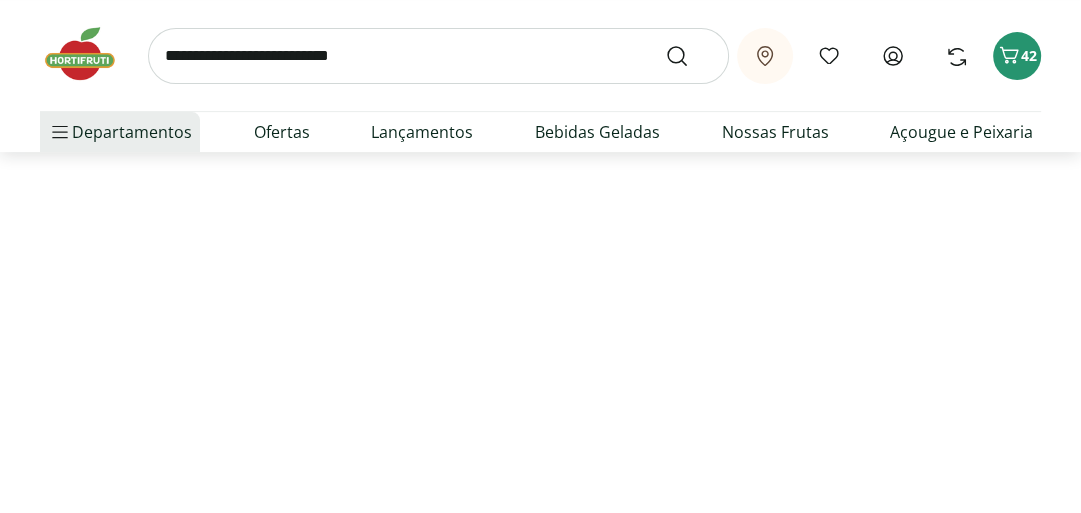 scroll, scrollTop: 0, scrollLeft: 0, axis: both 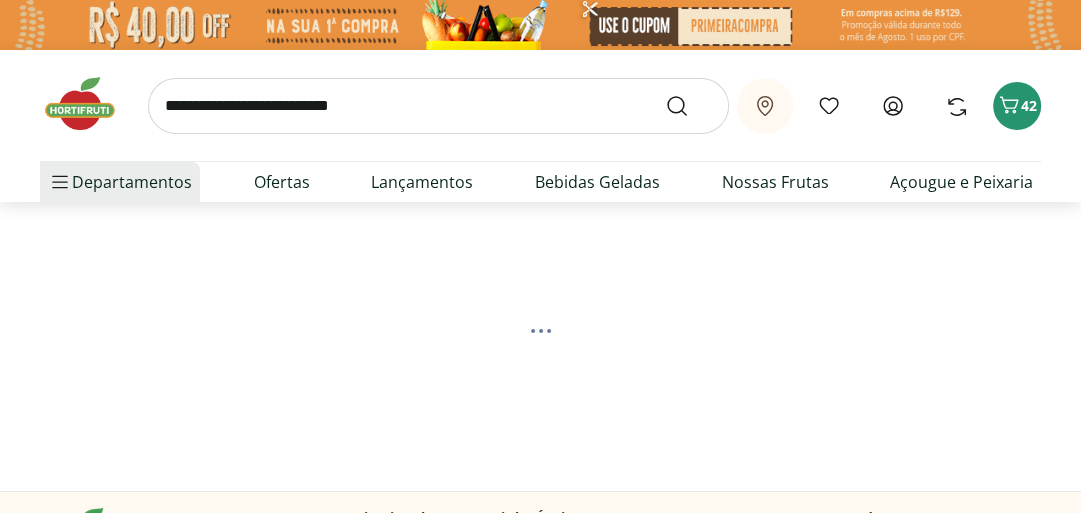 select on "**********" 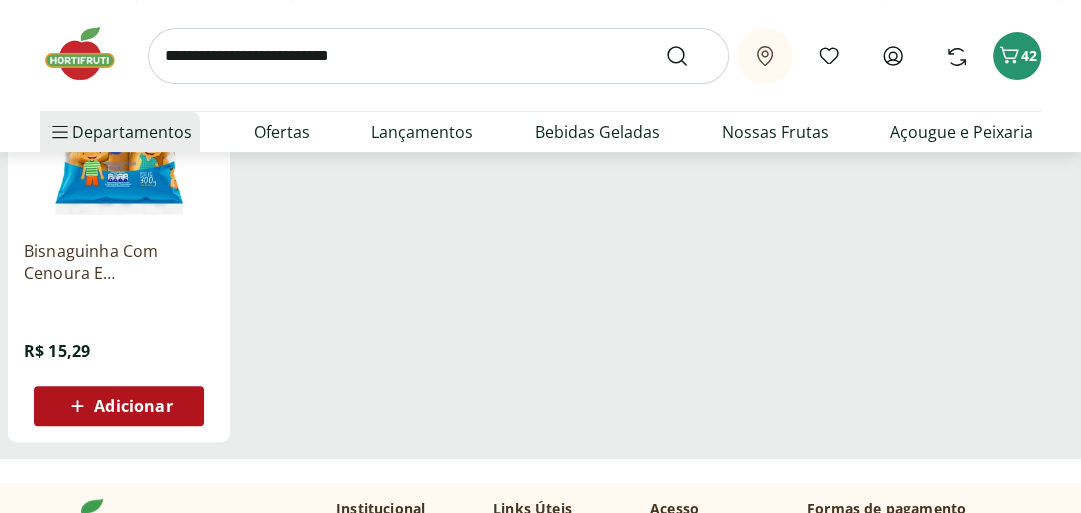 scroll, scrollTop: 400, scrollLeft: 0, axis: vertical 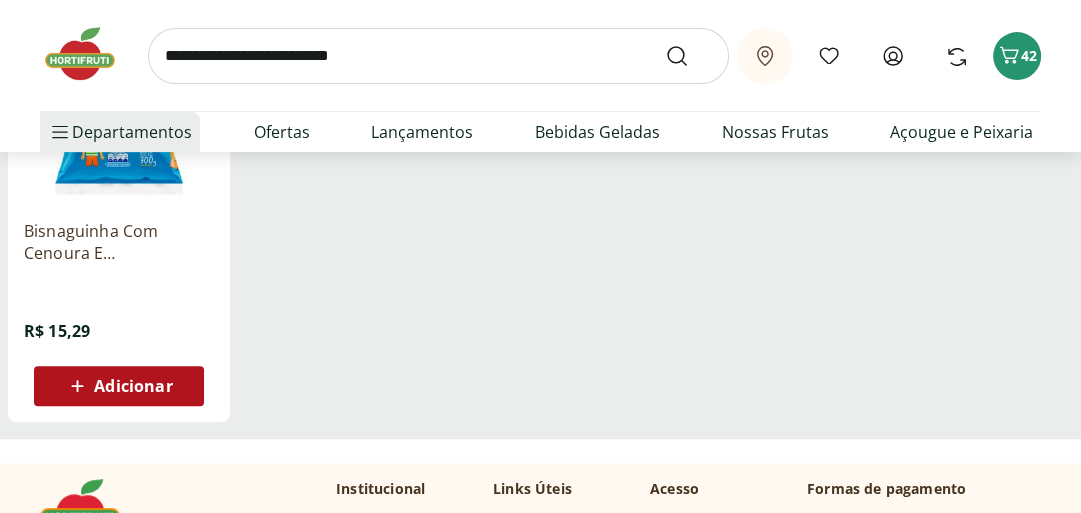 click on "Adicionar" at bounding box center (133, 386) 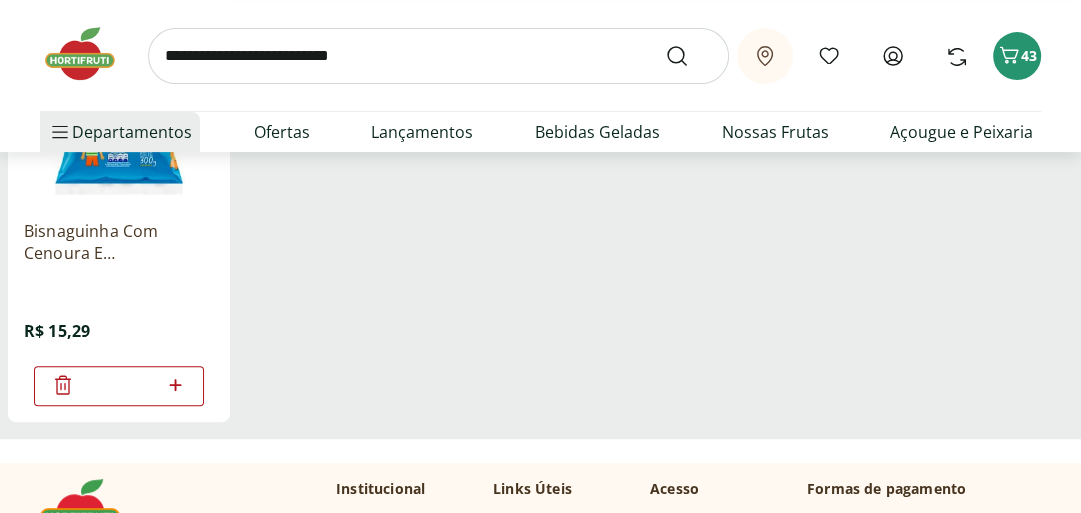click at bounding box center [438, 56] 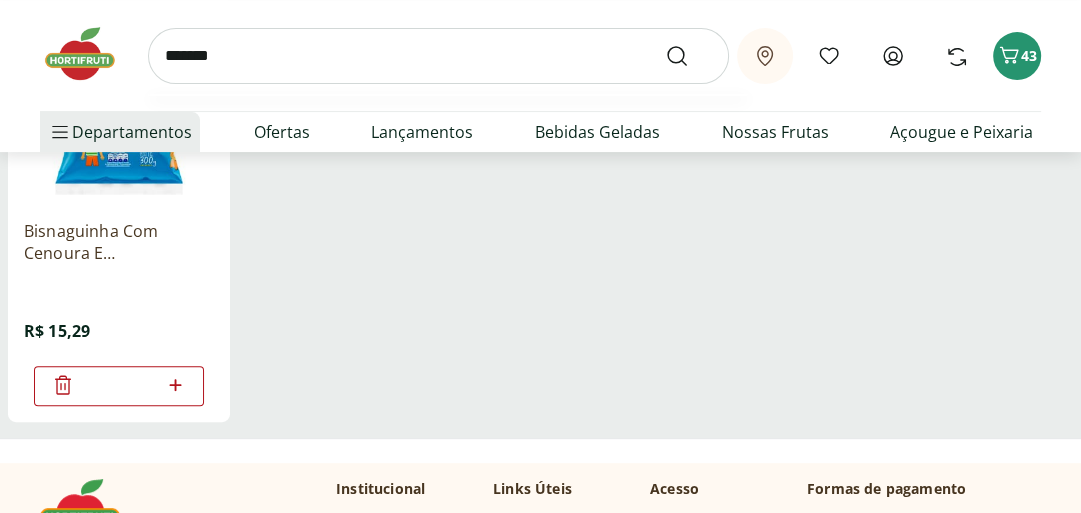 type on "*******" 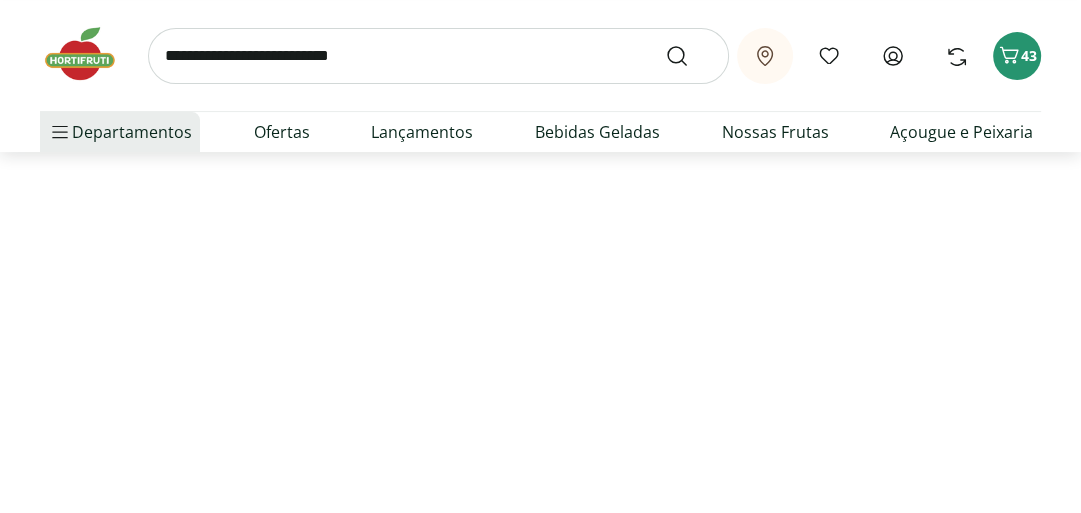 scroll, scrollTop: 0, scrollLeft: 0, axis: both 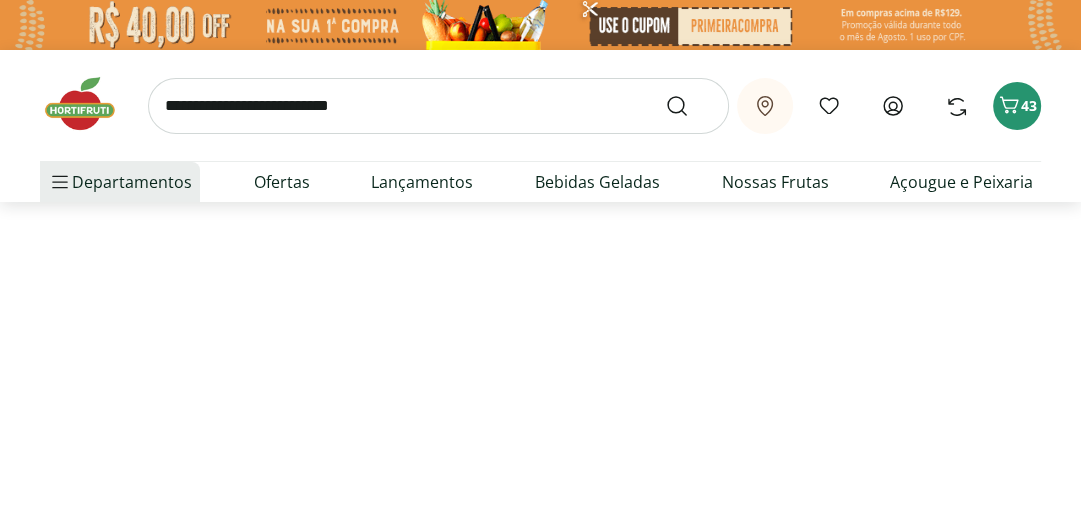 select on "**********" 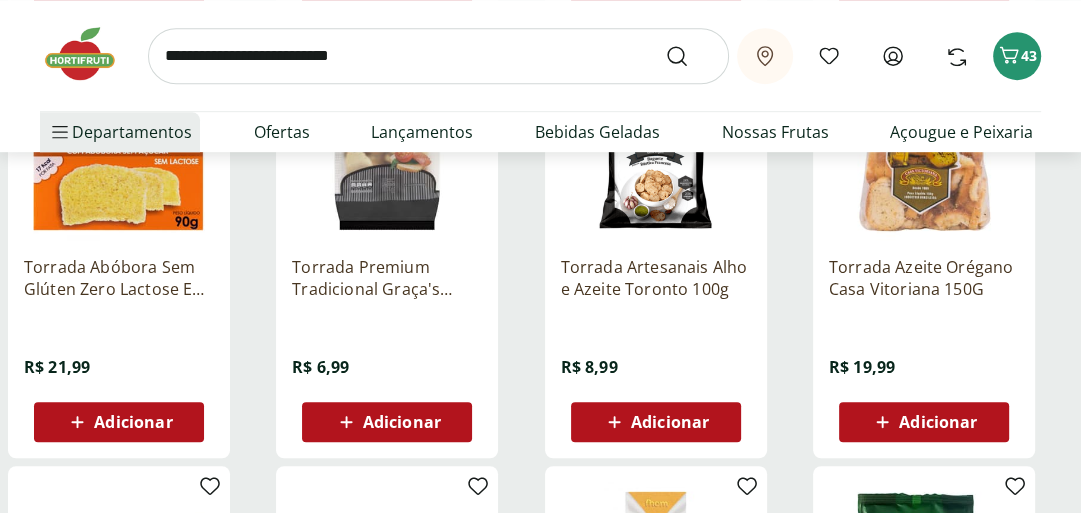 scroll, scrollTop: 800, scrollLeft: 0, axis: vertical 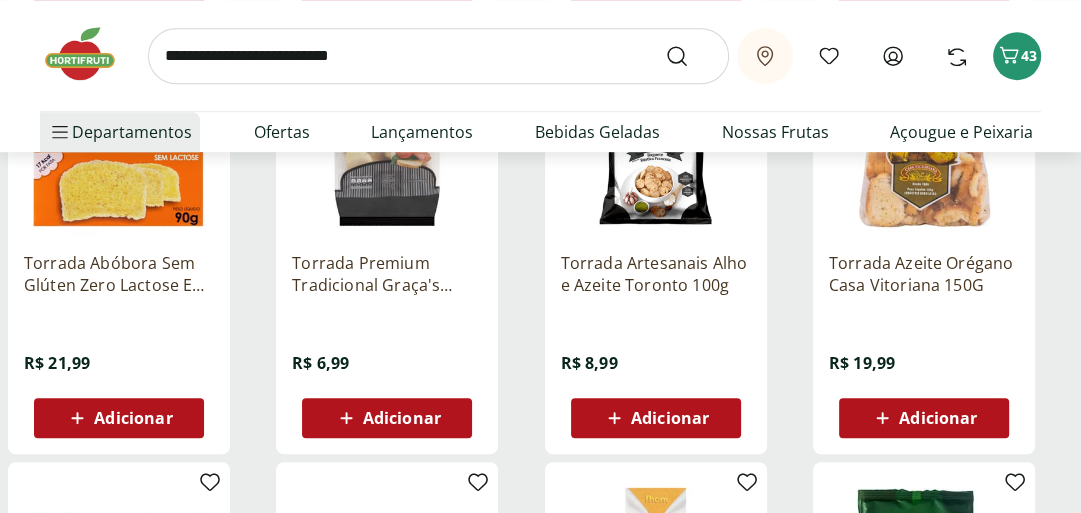 click on "Adicionar" at bounding box center (402, 418) 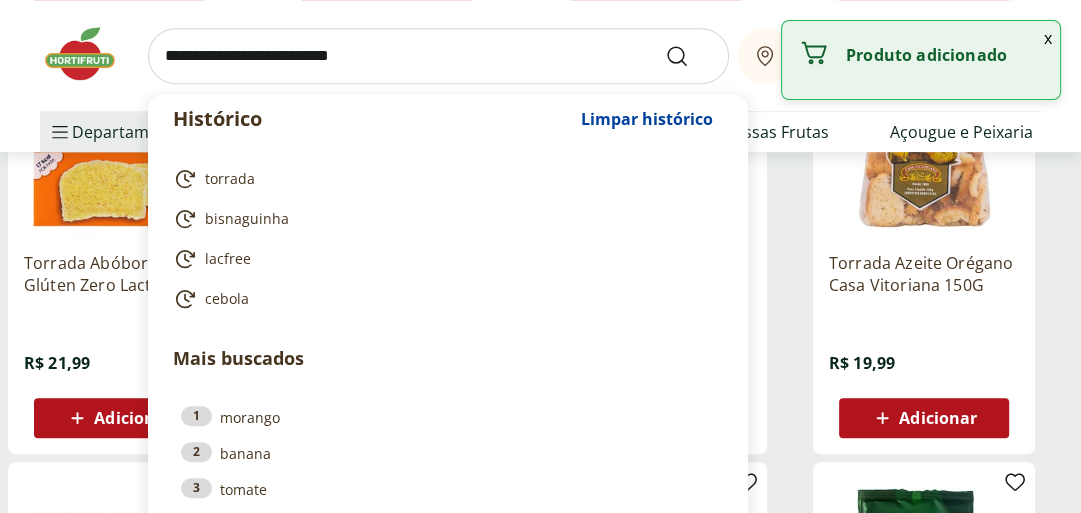 click at bounding box center (438, 56) 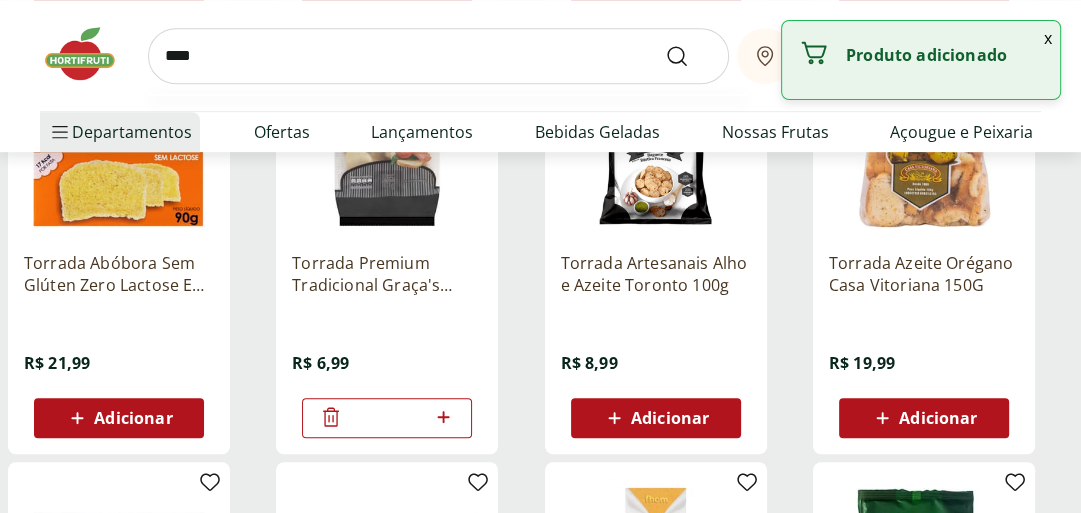 type on "****" 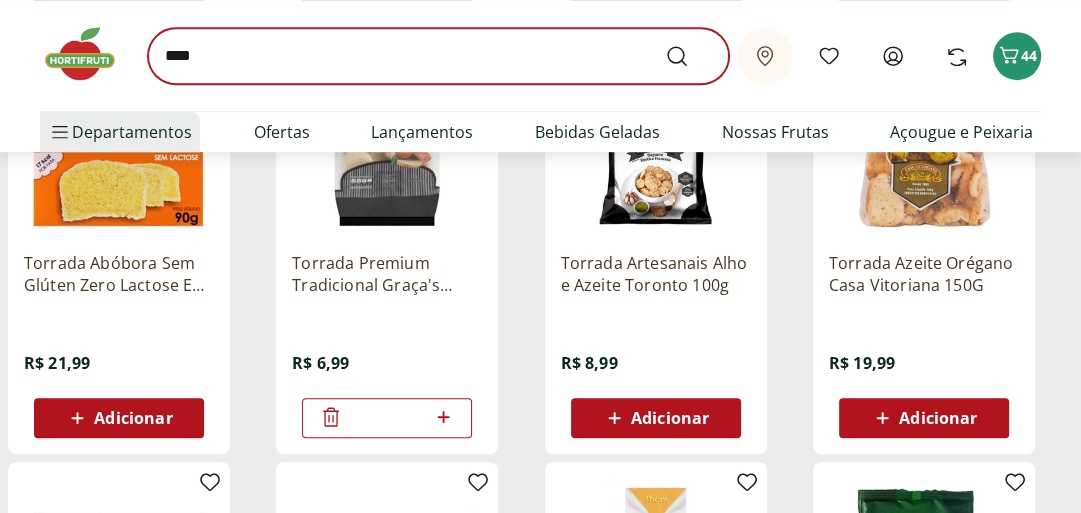 scroll, scrollTop: 0, scrollLeft: 0, axis: both 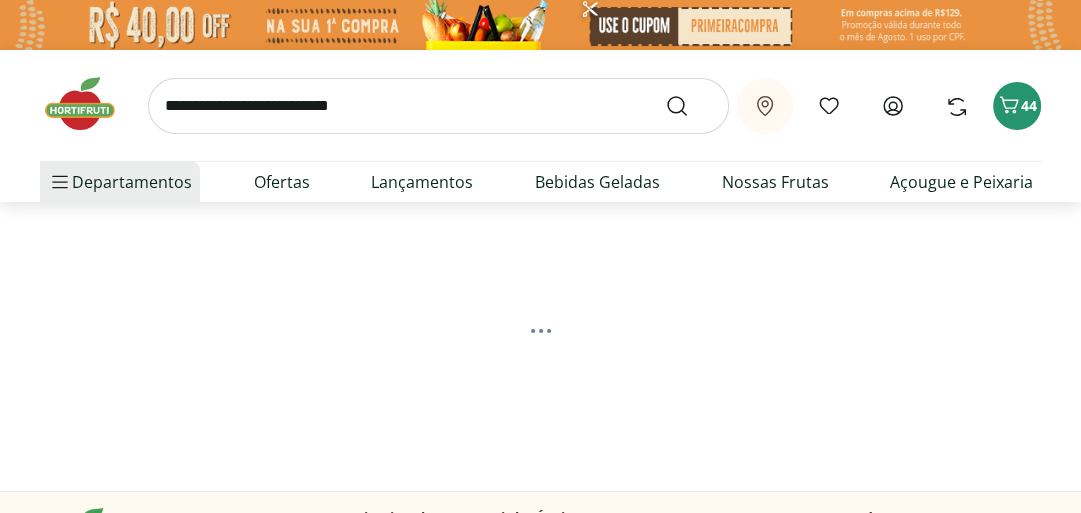 select on "**********" 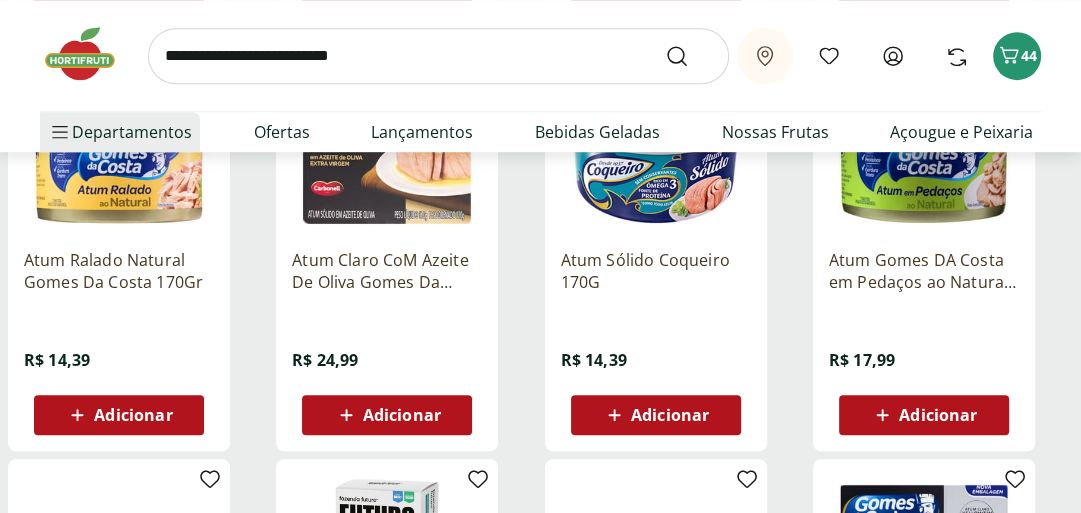 scroll, scrollTop: 800, scrollLeft: 0, axis: vertical 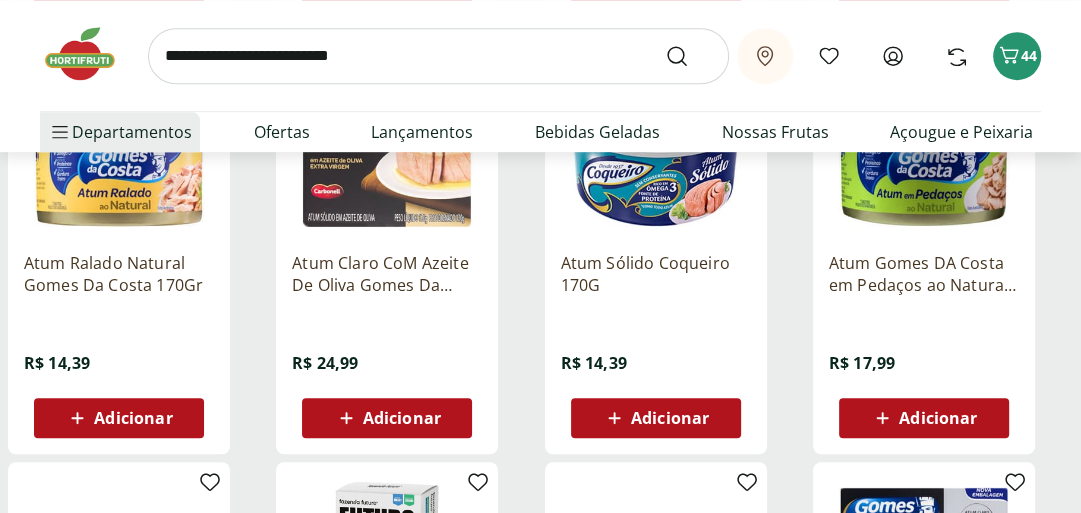 click at bounding box center (656, 141) 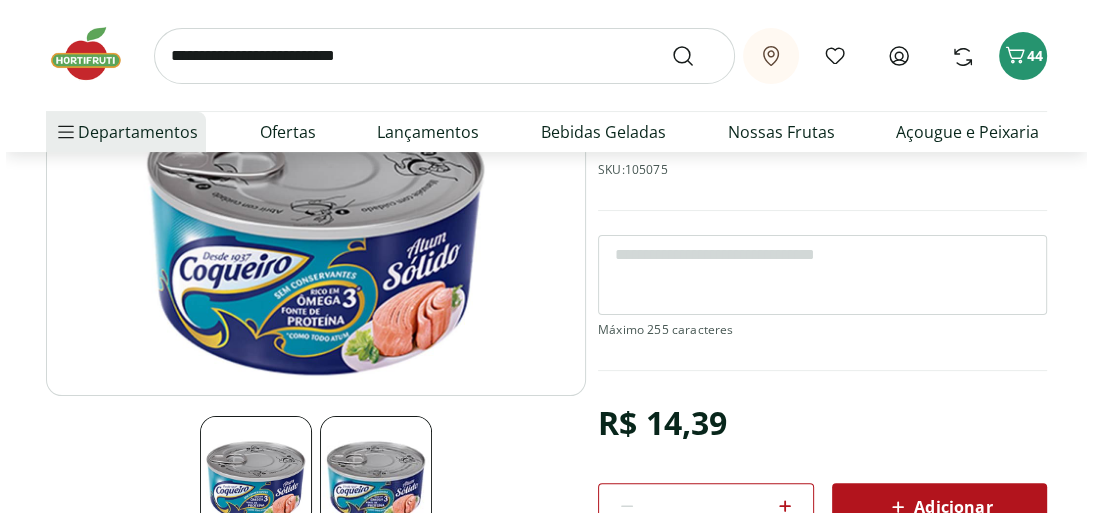 scroll, scrollTop: 400, scrollLeft: 0, axis: vertical 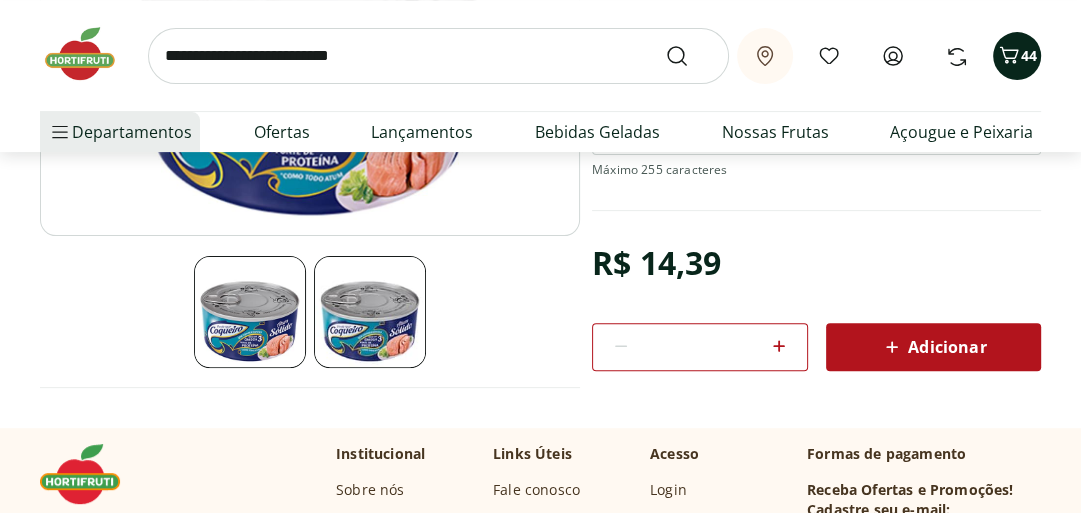 click 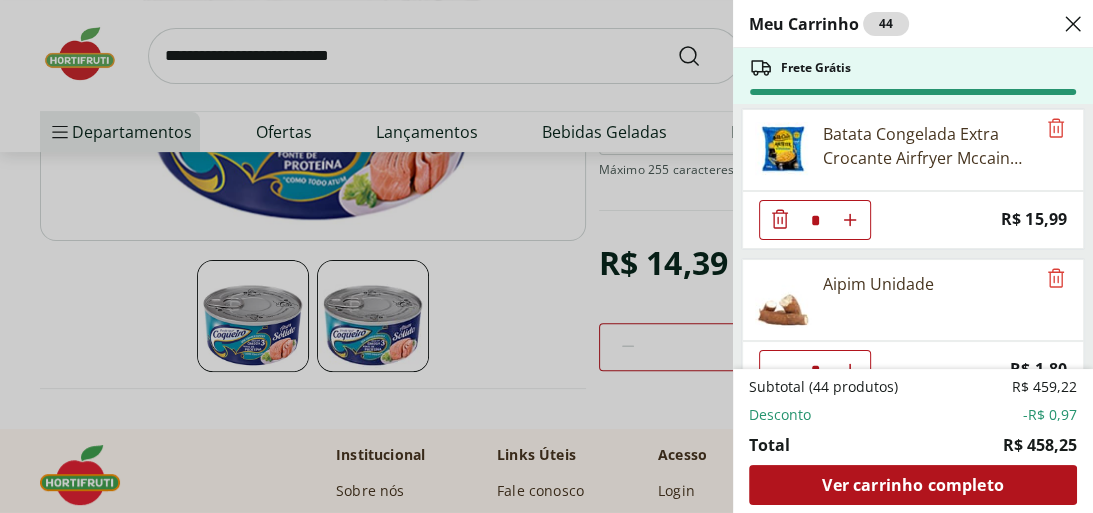 scroll, scrollTop: 1600, scrollLeft: 0, axis: vertical 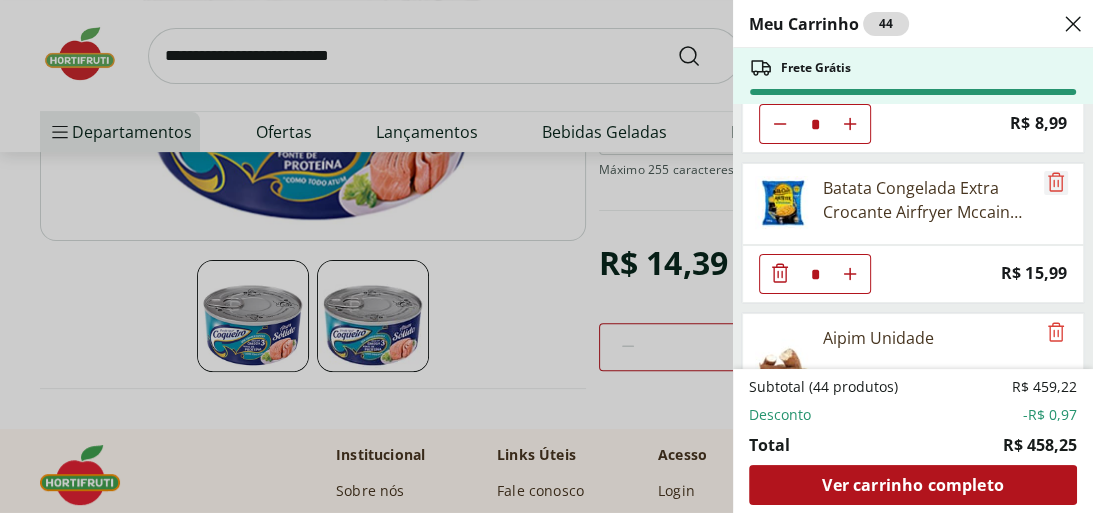 click 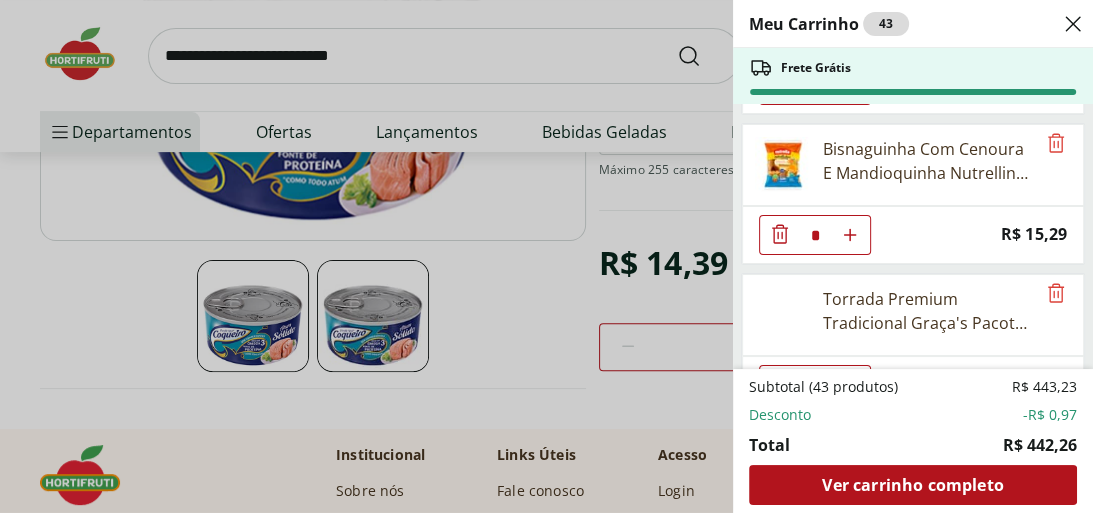 scroll, scrollTop: 2719, scrollLeft: 0, axis: vertical 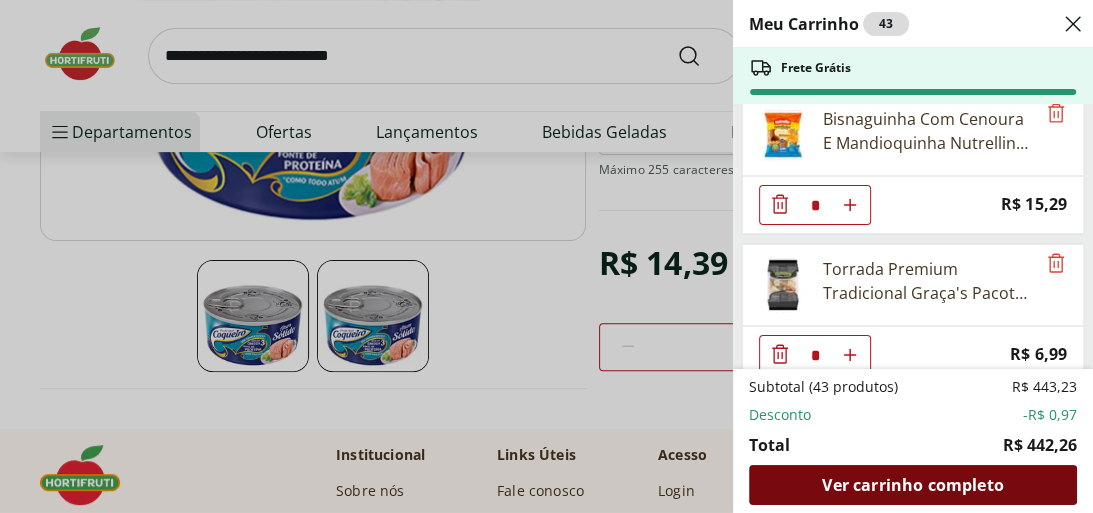 click on "Ver carrinho completo" at bounding box center (912, 485) 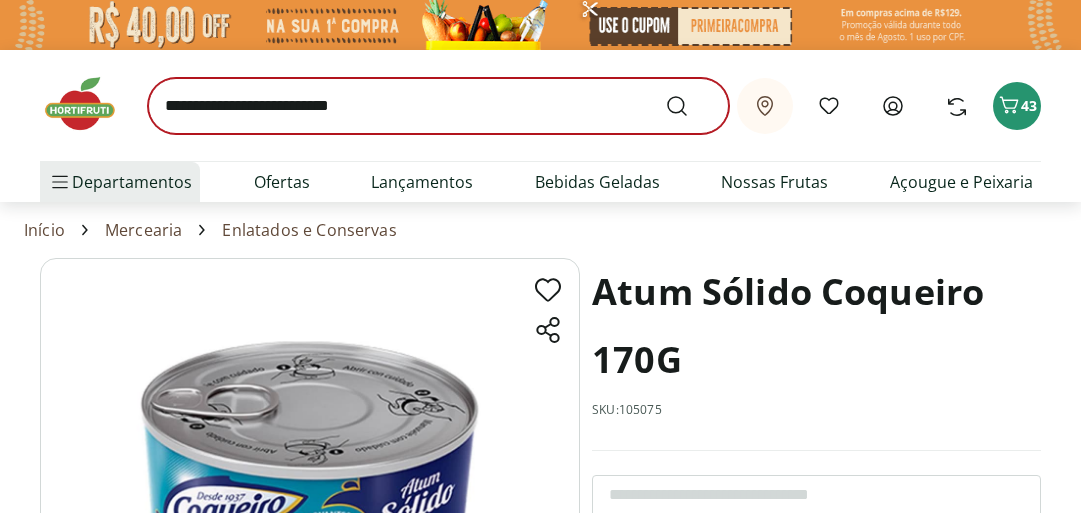 scroll, scrollTop: 0, scrollLeft: 0, axis: both 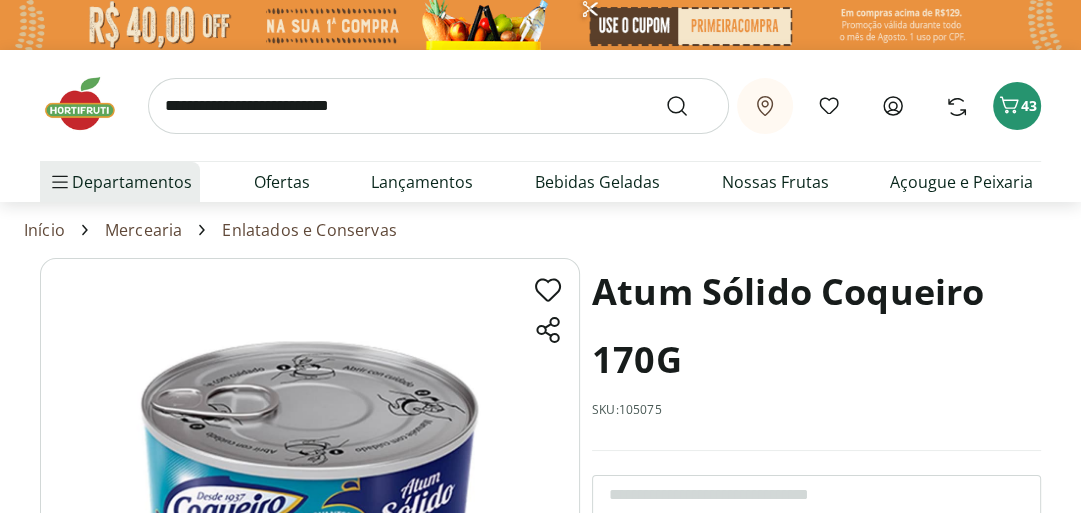 click at bounding box center (438, 106) 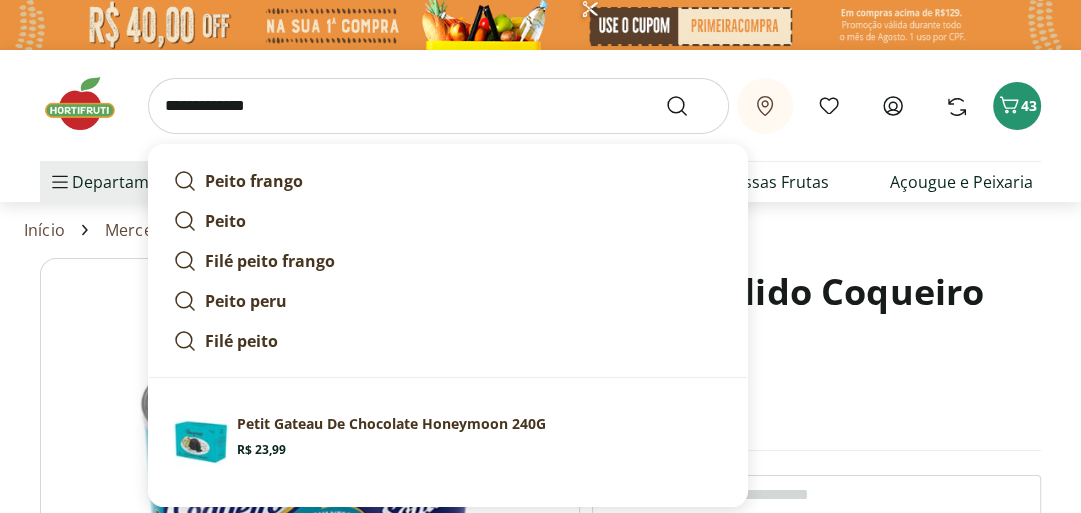 click on "**********" at bounding box center [438, 106] 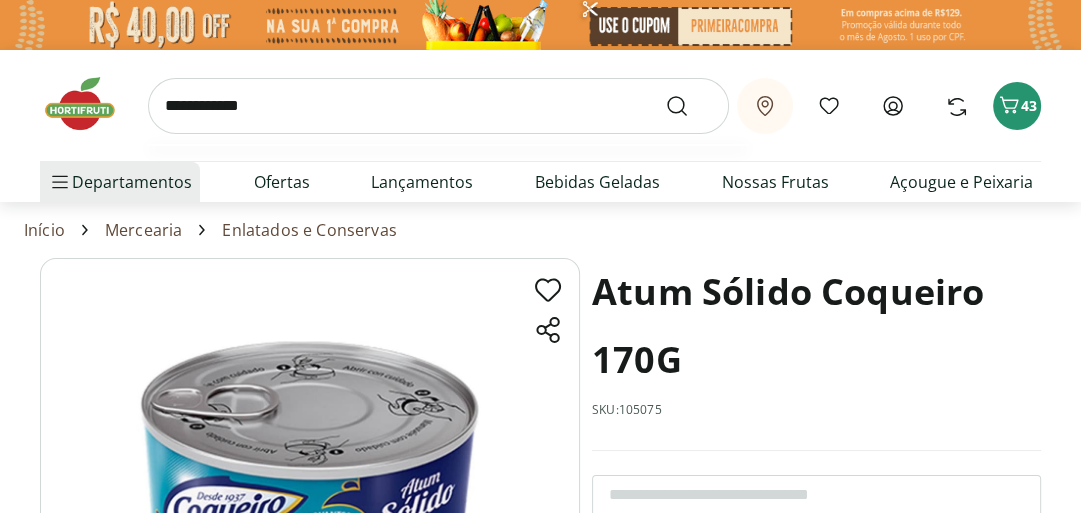 type on "**********" 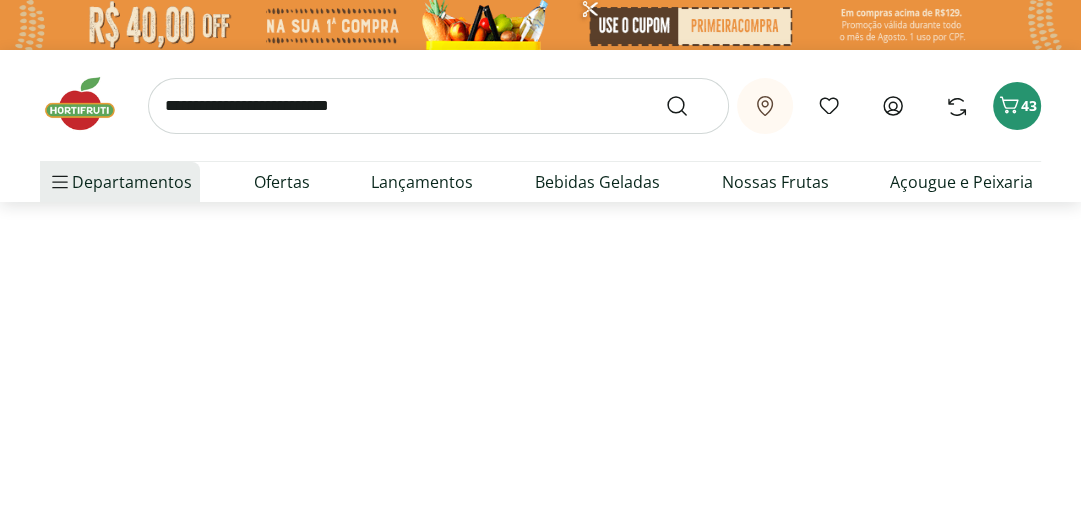 select on "**********" 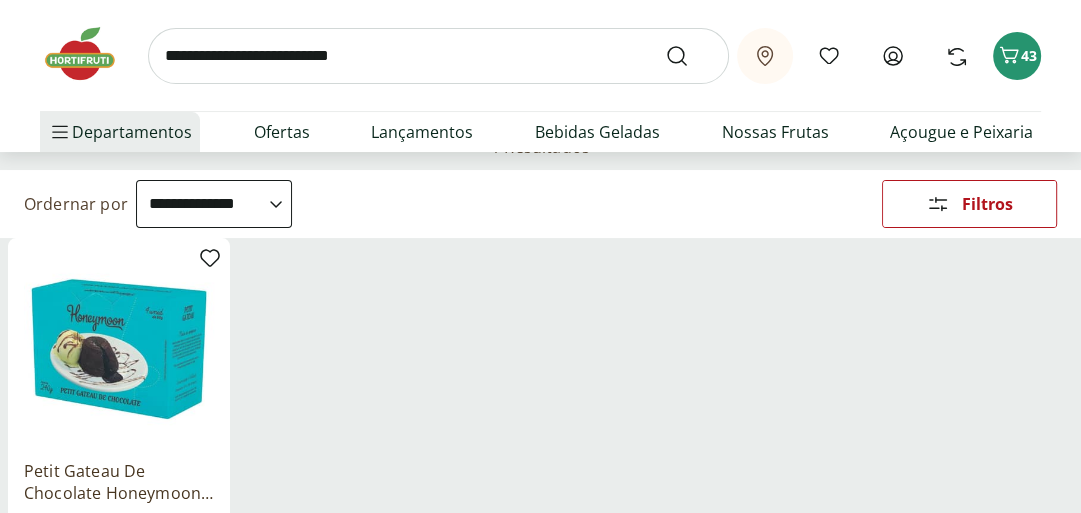 scroll, scrollTop: 320, scrollLeft: 0, axis: vertical 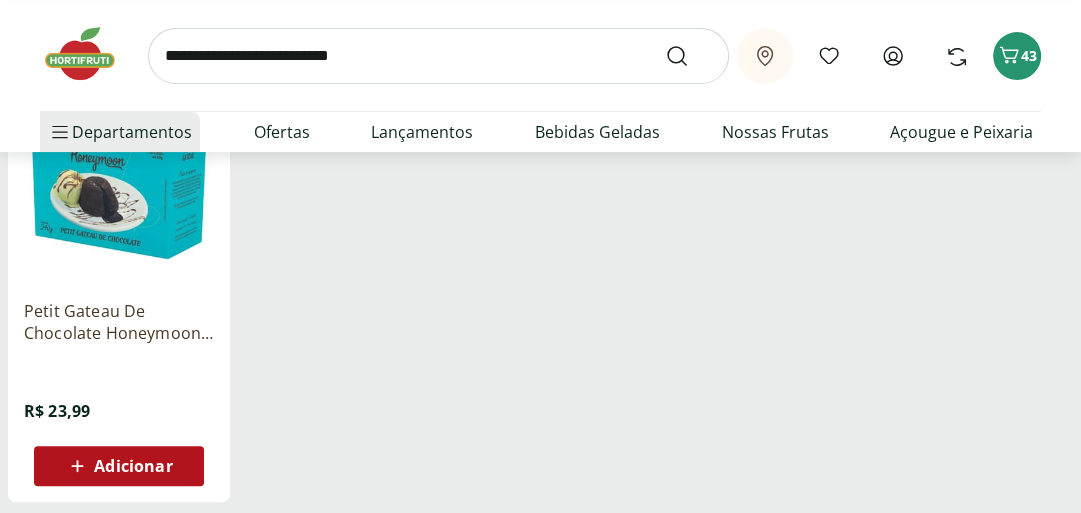 click on "Adicionar" at bounding box center (133, 466) 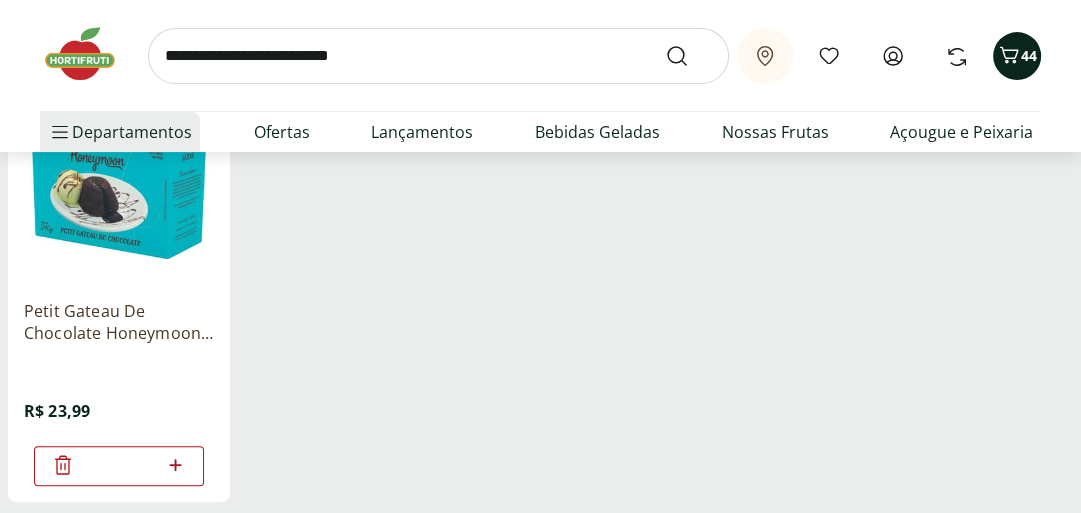 click on "44" at bounding box center (1029, 55) 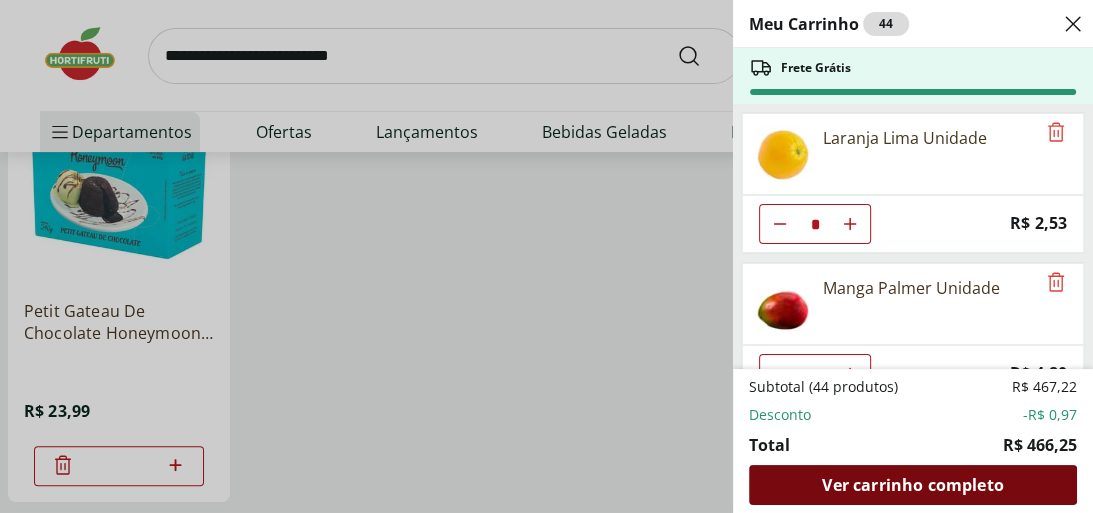 click on "Ver carrinho completo" at bounding box center (912, 485) 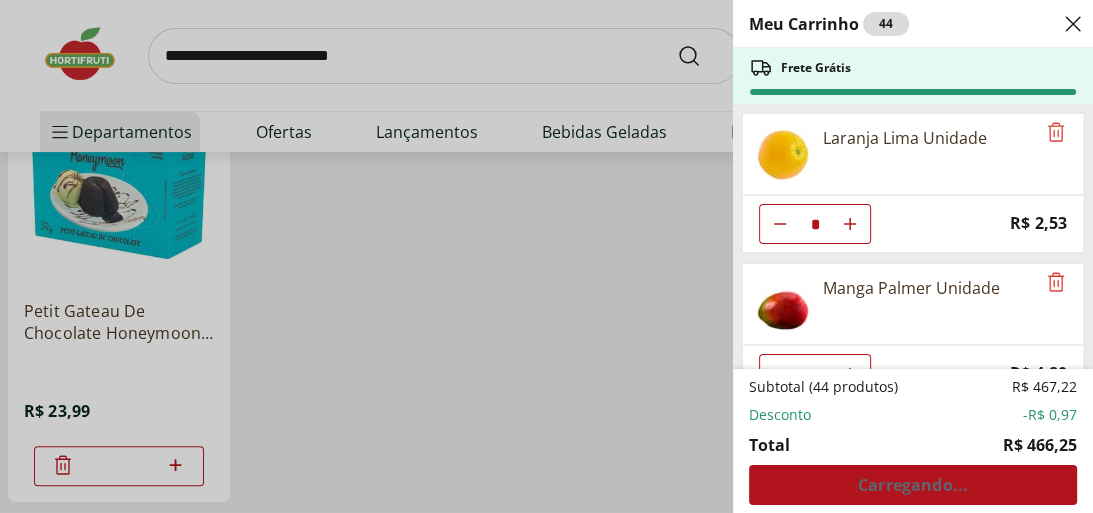 click 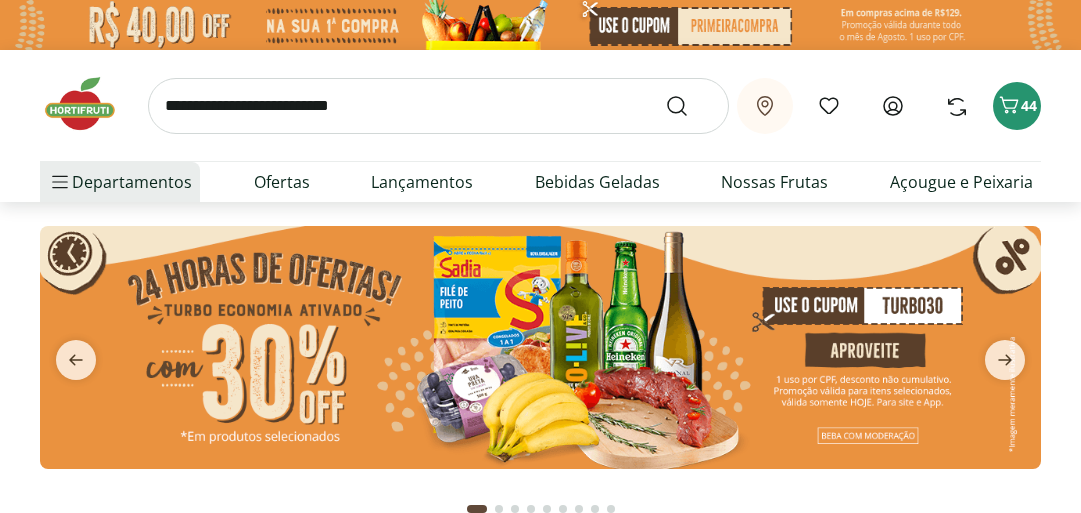 scroll, scrollTop: 0, scrollLeft: 0, axis: both 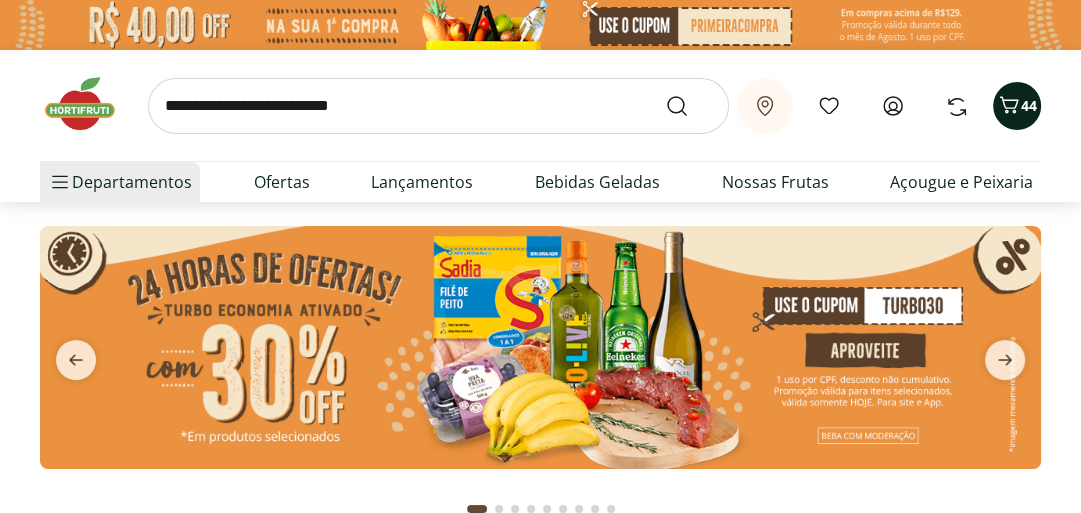 click 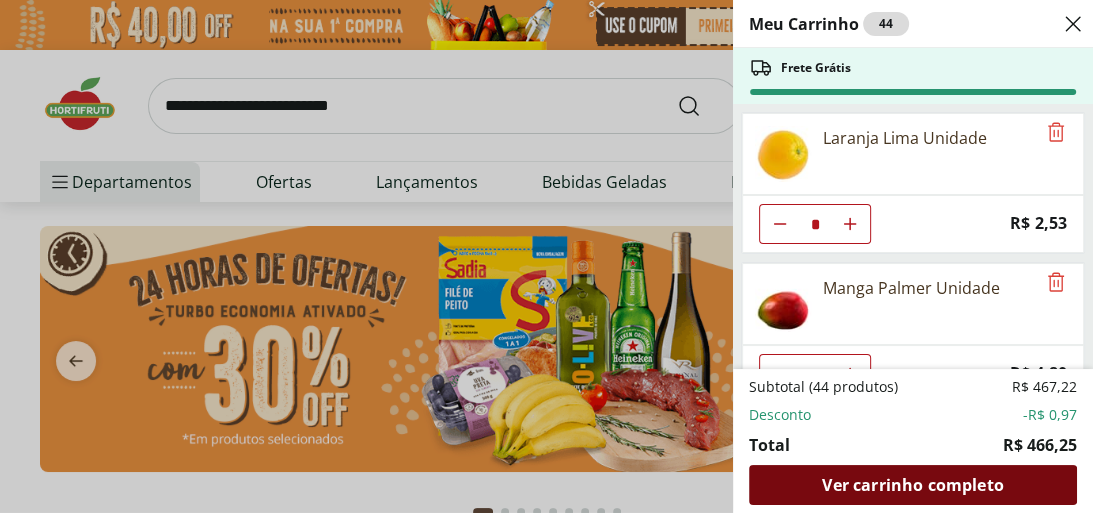 click on "Ver carrinho completo" at bounding box center [912, 485] 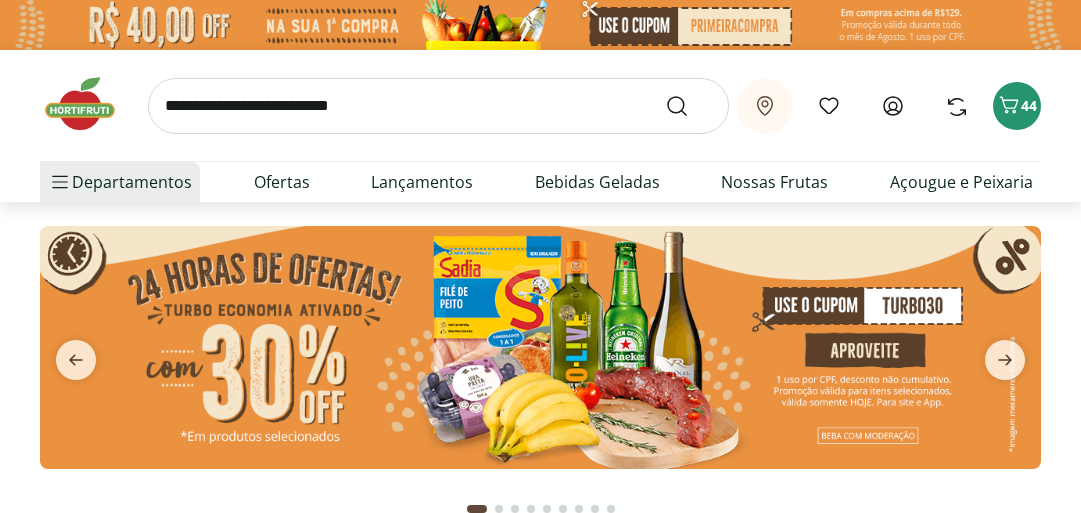 scroll, scrollTop: 0, scrollLeft: 0, axis: both 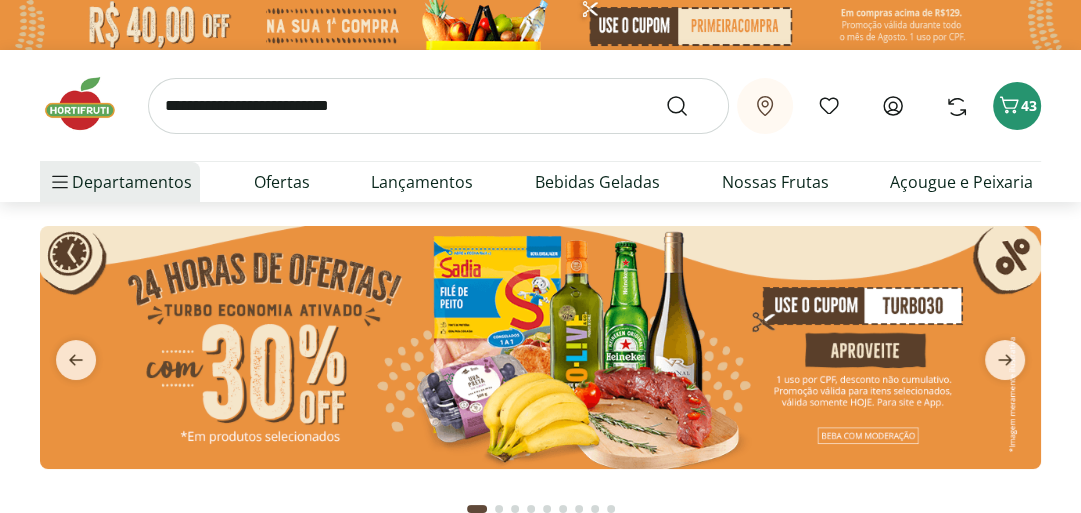 click at bounding box center [540, 347] 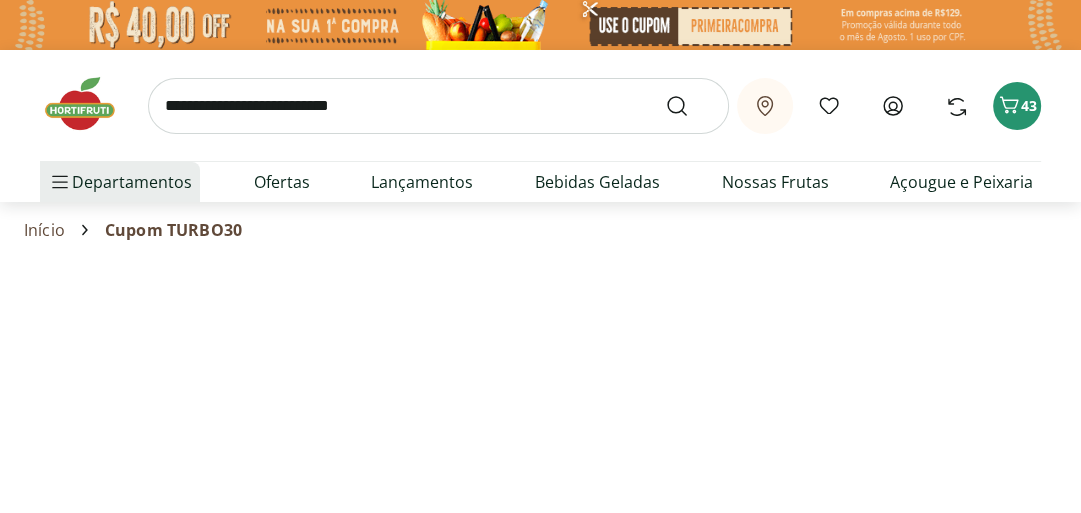 select on "**********" 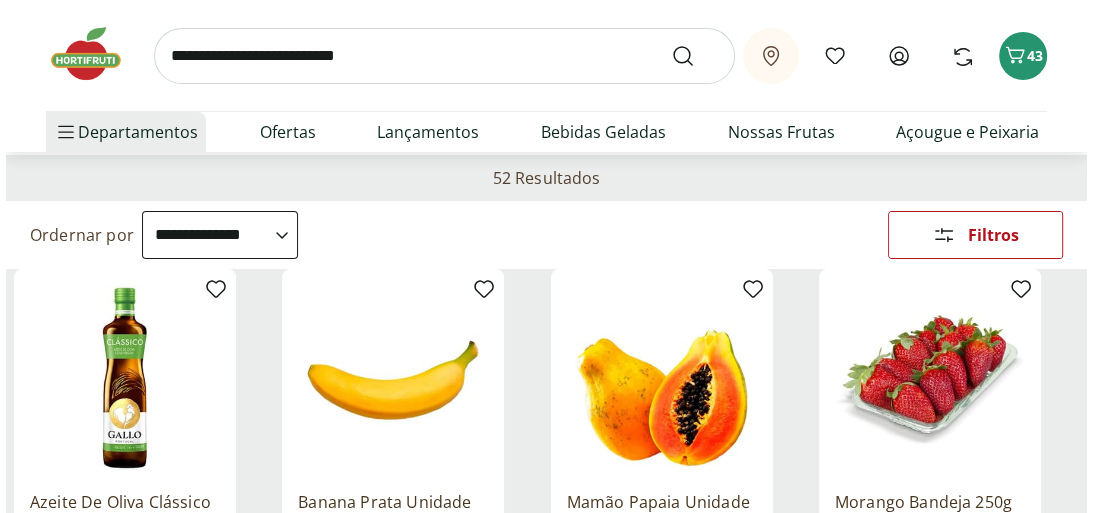 scroll, scrollTop: 160, scrollLeft: 0, axis: vertical 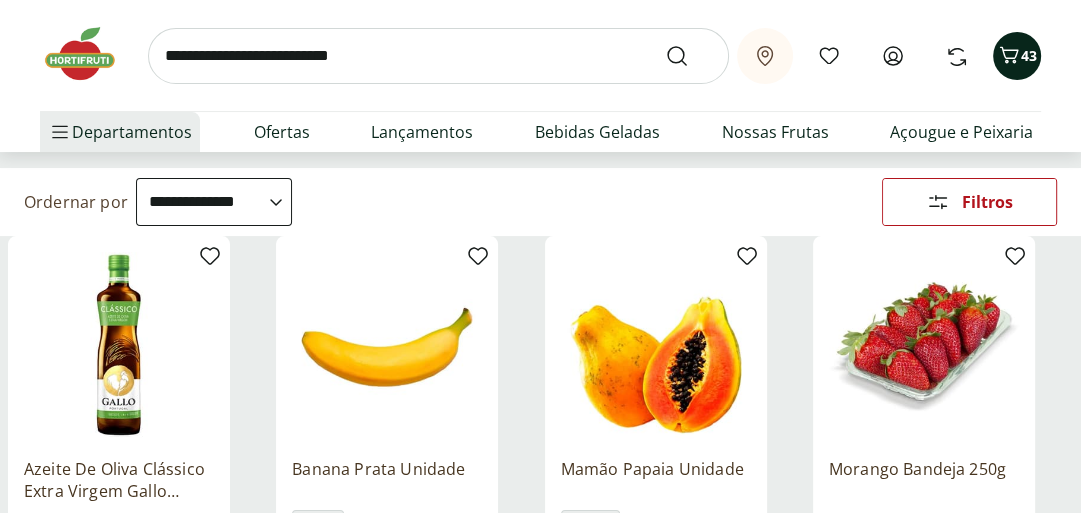 click 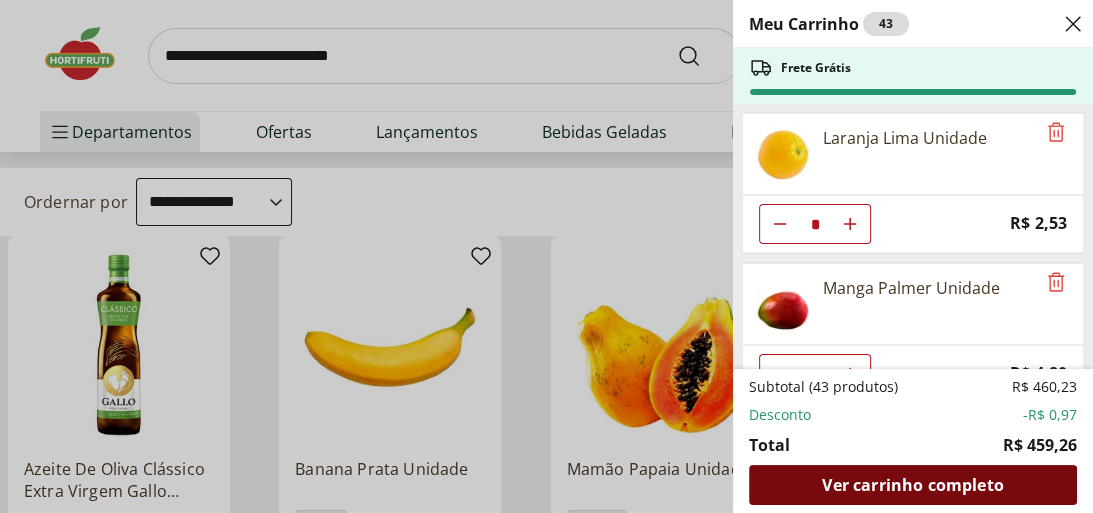 click on "Ver carrinho completo" at bounding box center [912, 485] 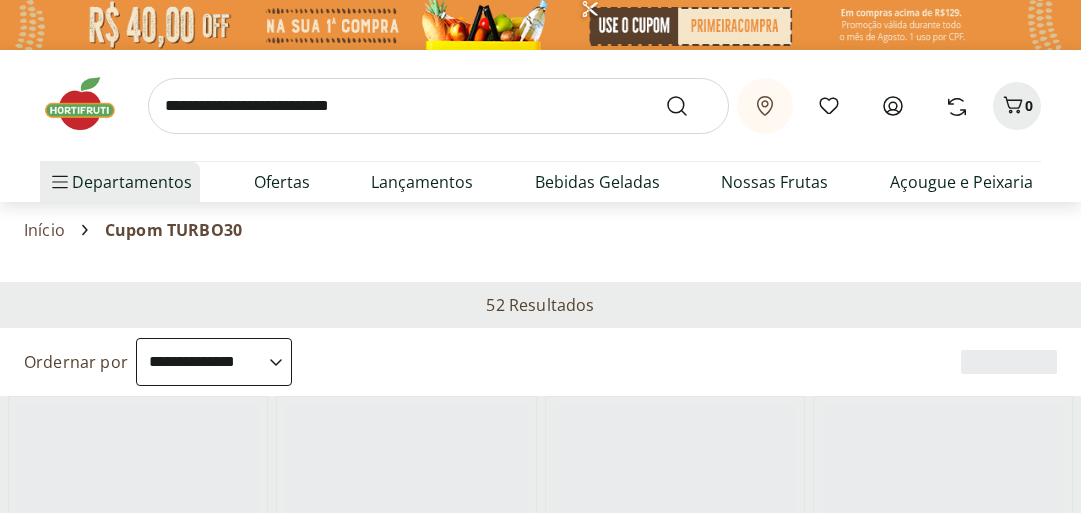 select on "**********" 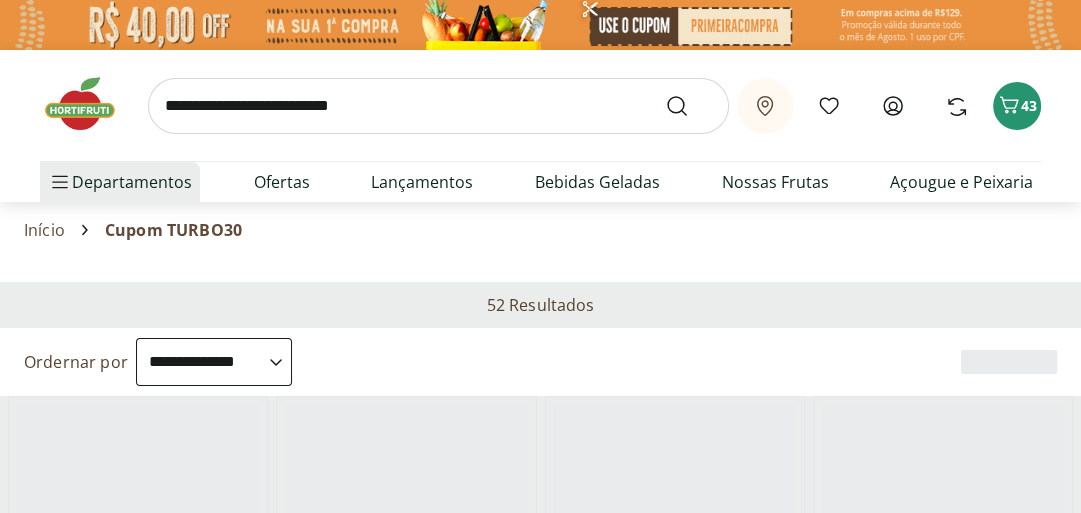 scroll, scrollTop: 0, scrollLeft: 0, axis: both 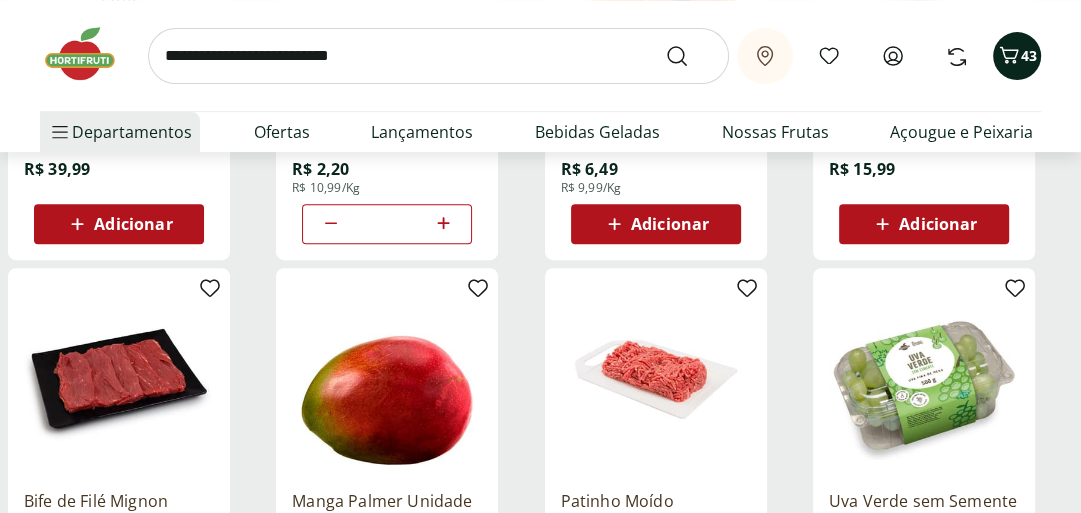click on "43" at bounding box center [1029, 55] 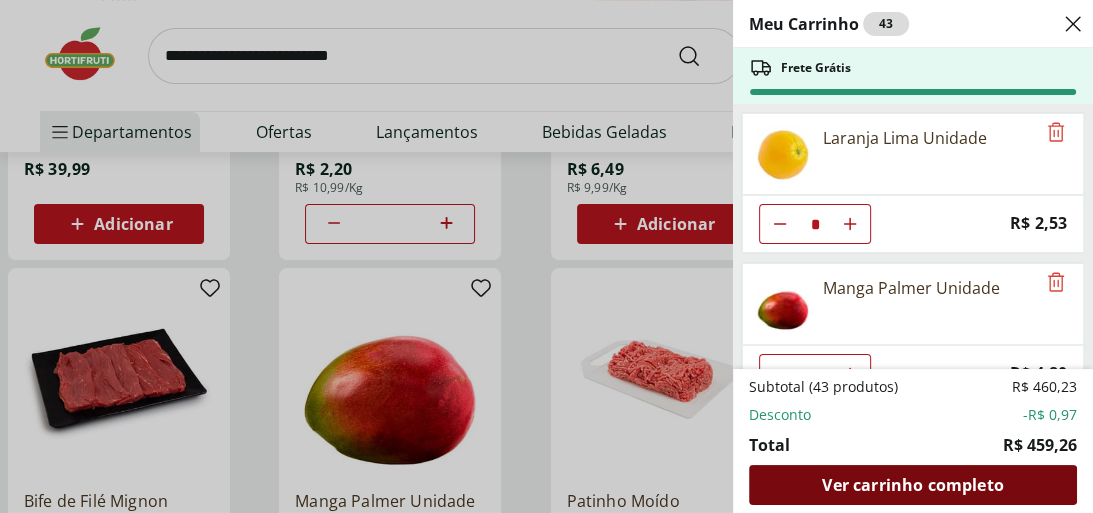 click on "Ver carrinho completo" at bounding box center [912, 485] 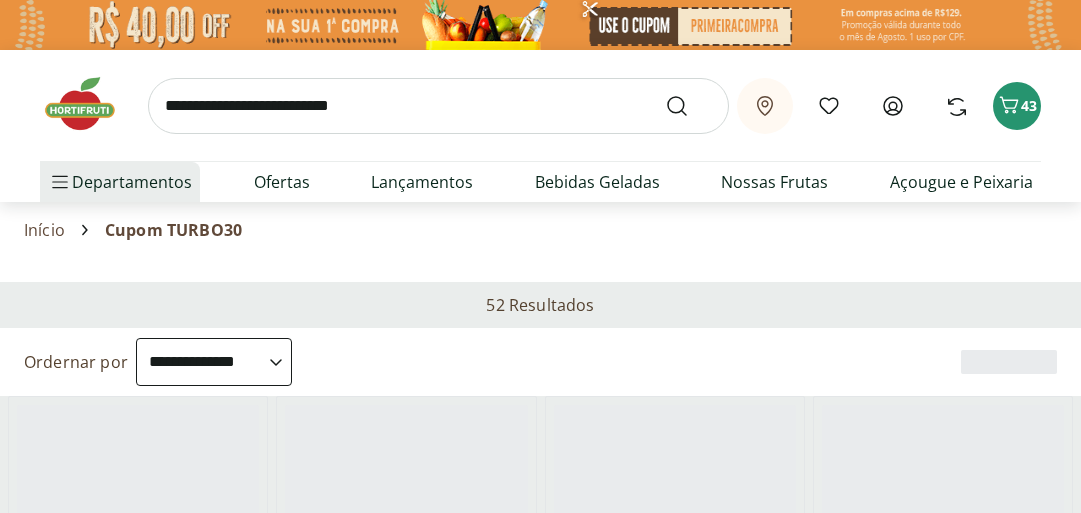 select on "**********" 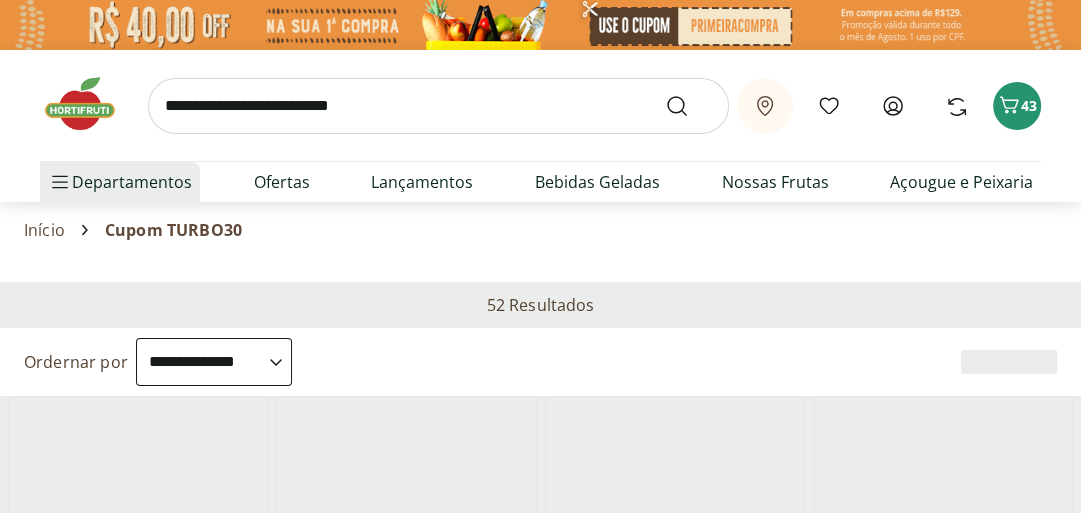 scroll, scrollTop: 0, scrollLeft: 0, axis: both 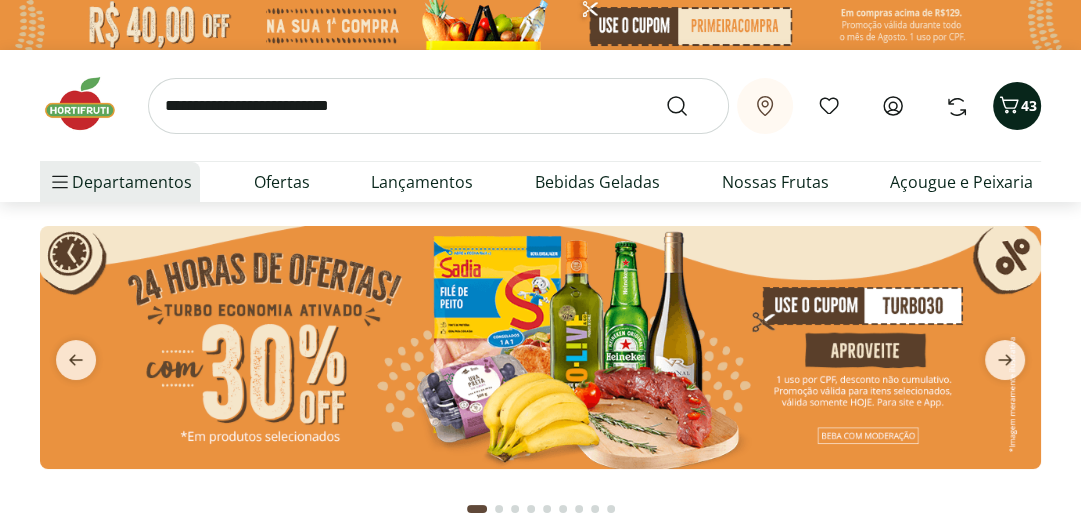 click 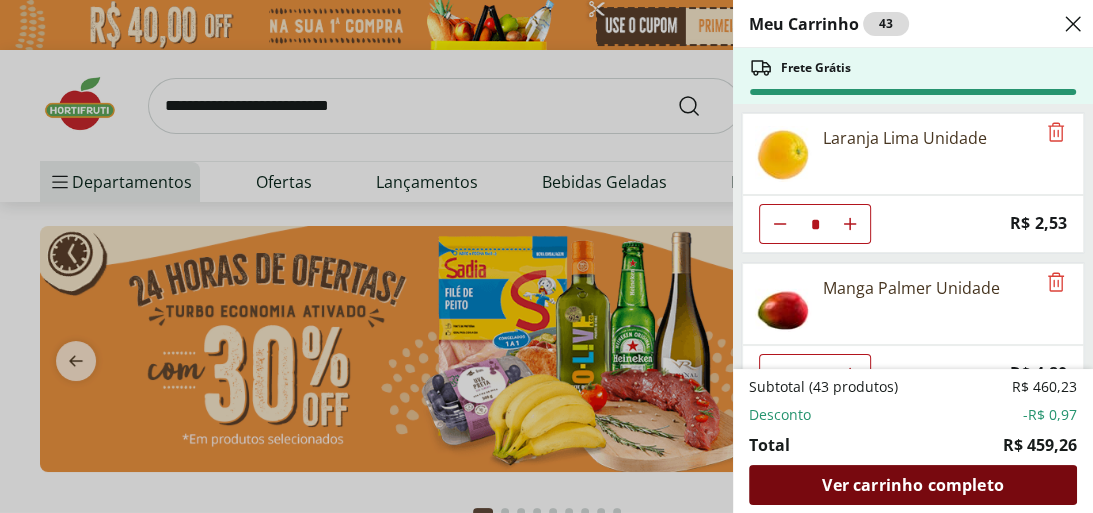 click on "Ver carrinho completo" at bounding box center (912, 485) 